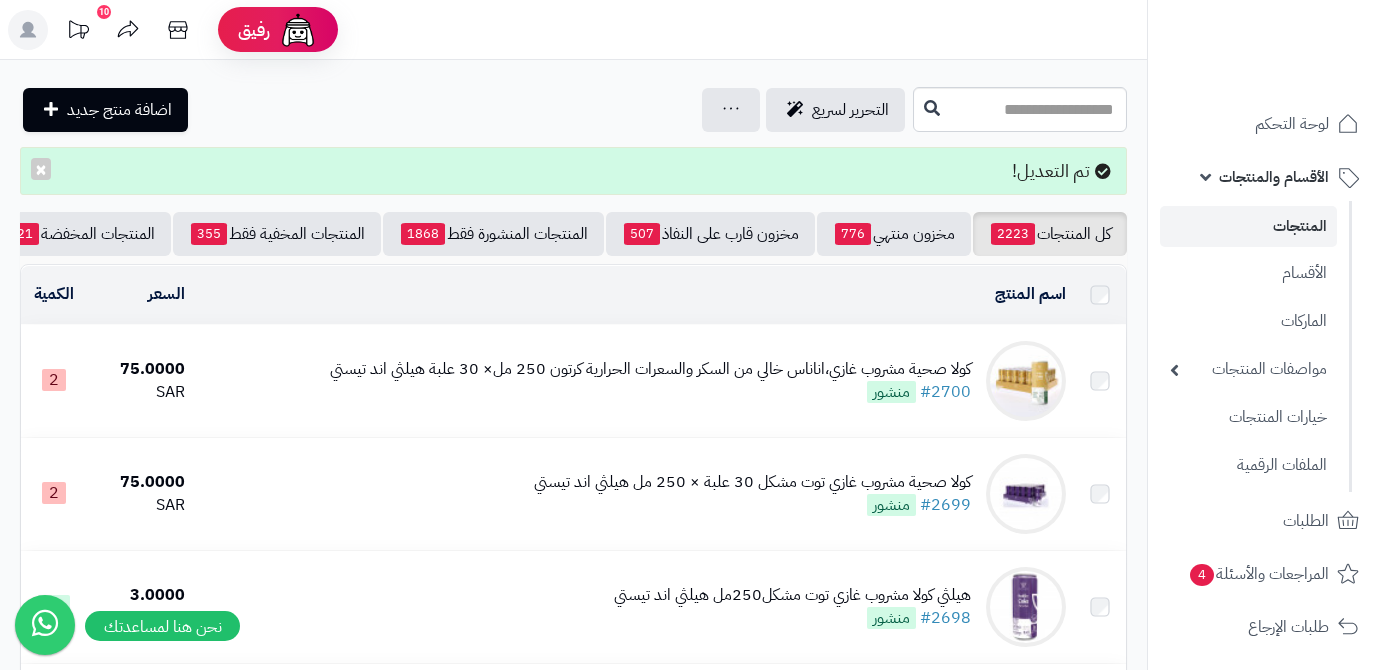 scroll, scrollTop: 0, scrollLeft: 0, axis: both 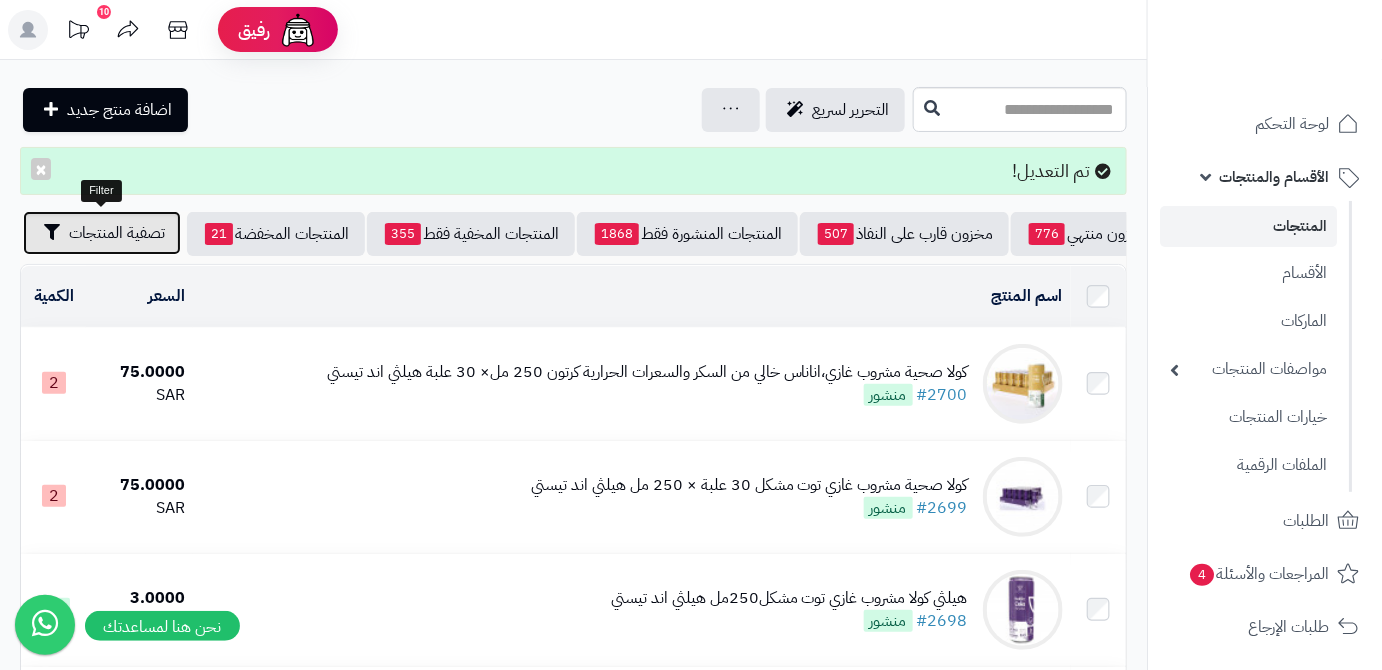click on "تصفية المنتجات" at bounding box center (117, 233) 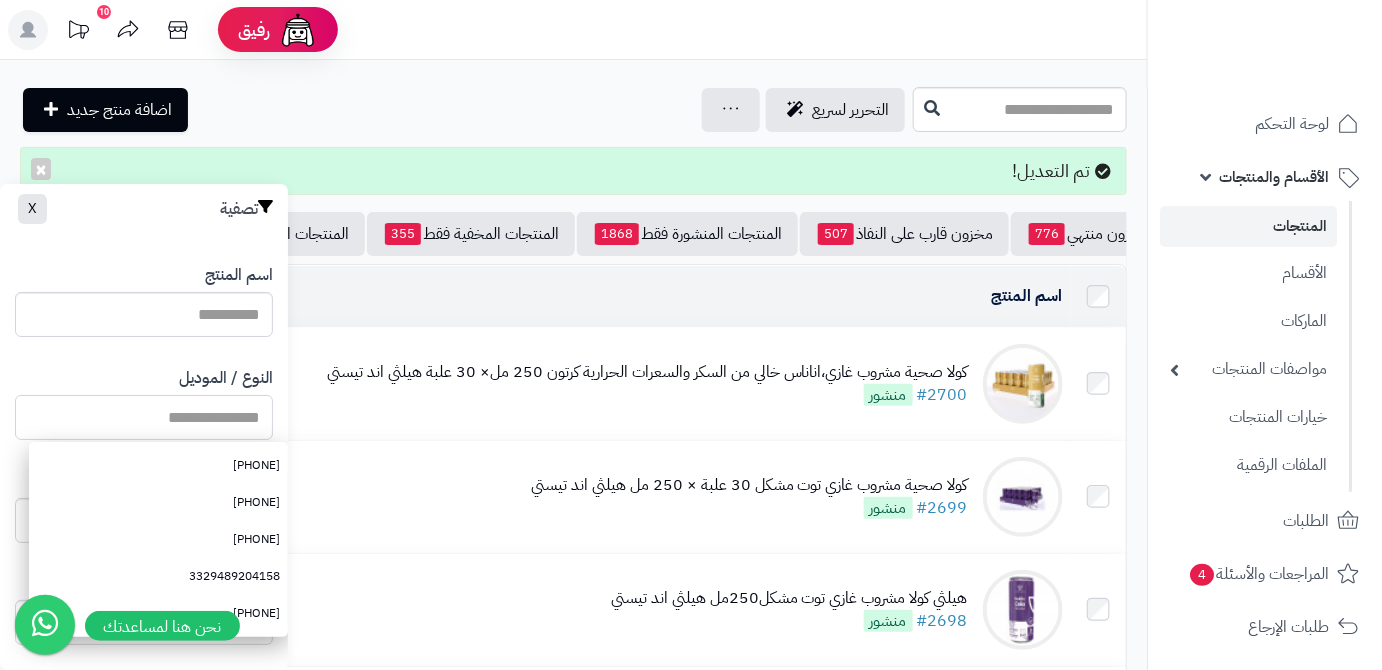 paste on "**********" 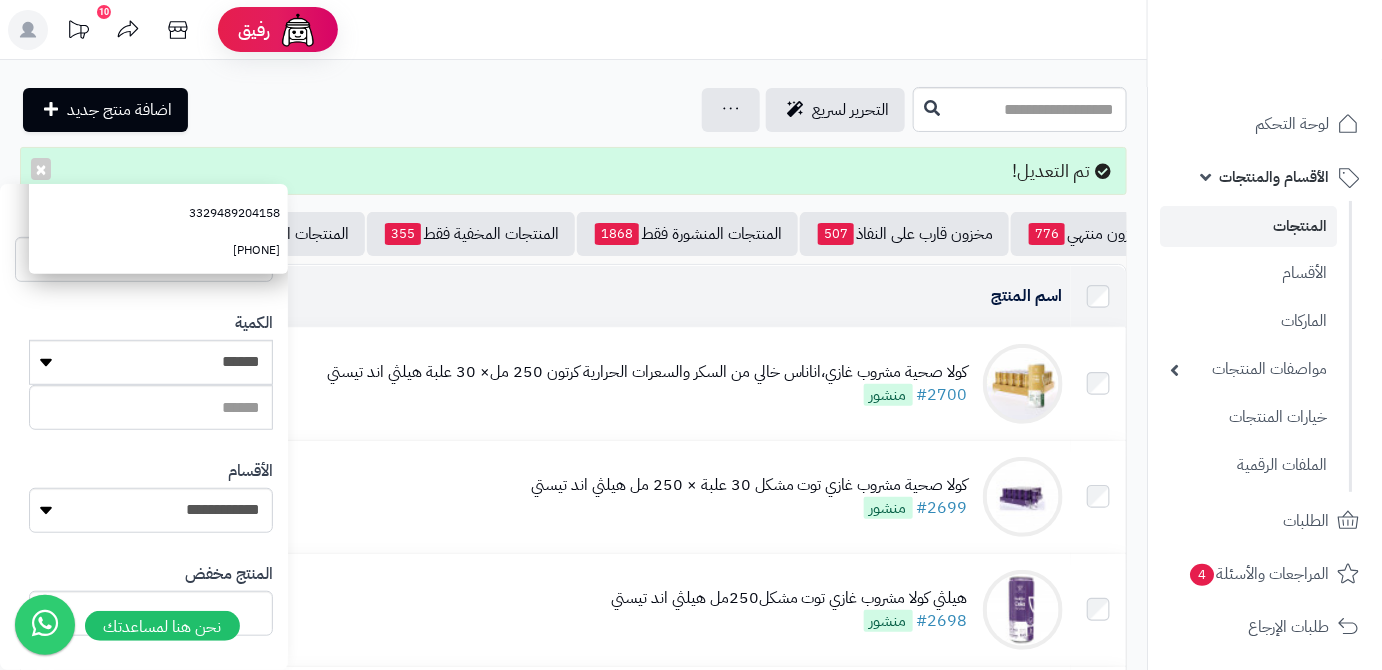 scroll, scrollTop: 552, scrollLeft: 0, axis: vertical 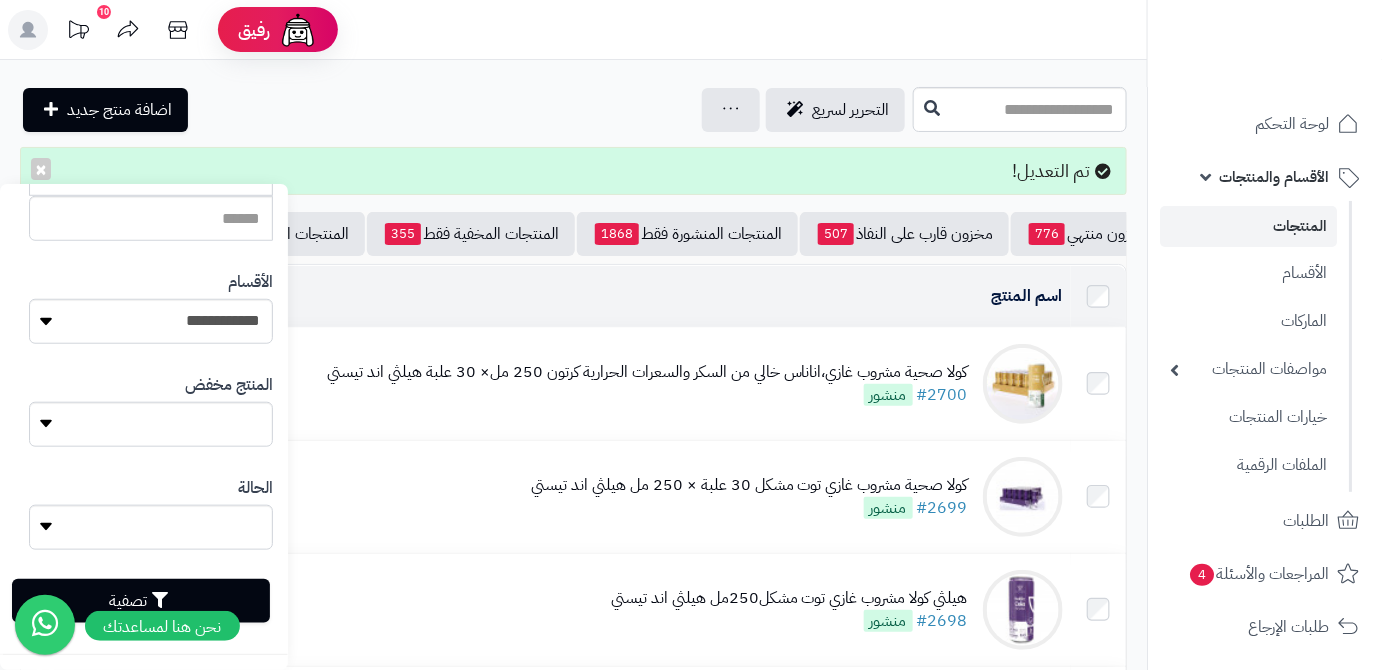 type on "**********" 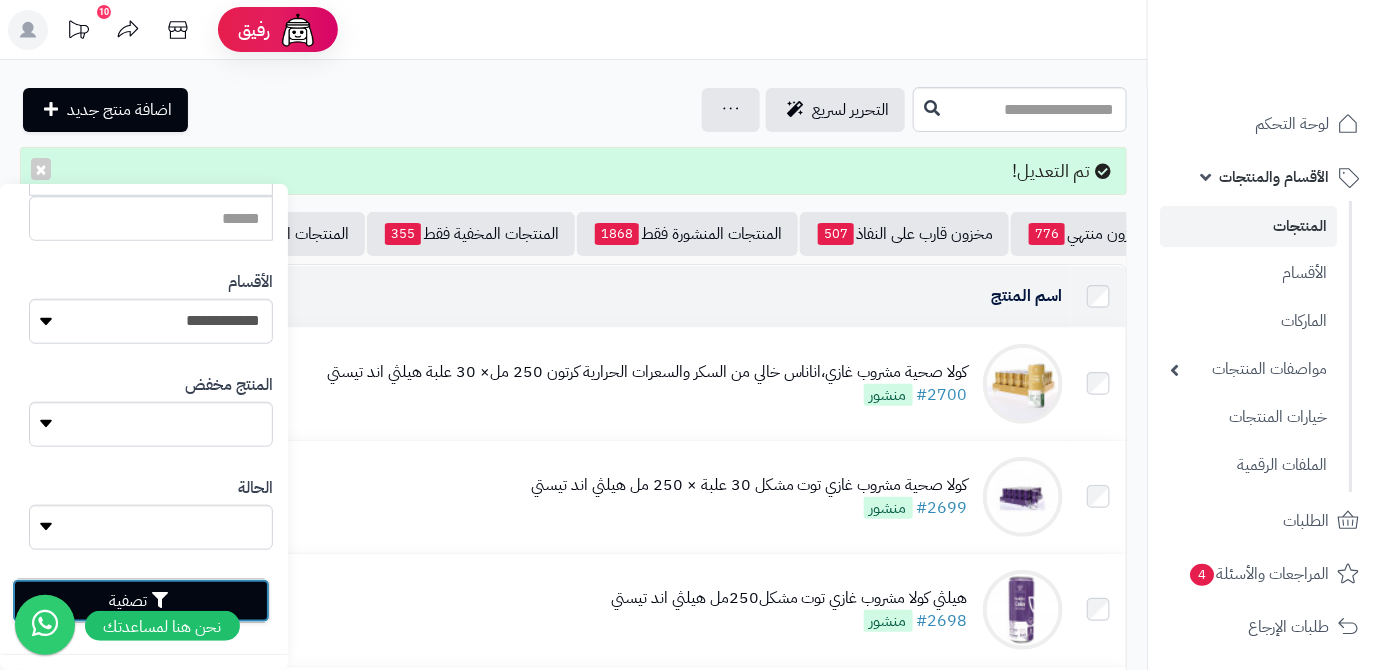 click on "تصفية" at bounding box center [141, 601] 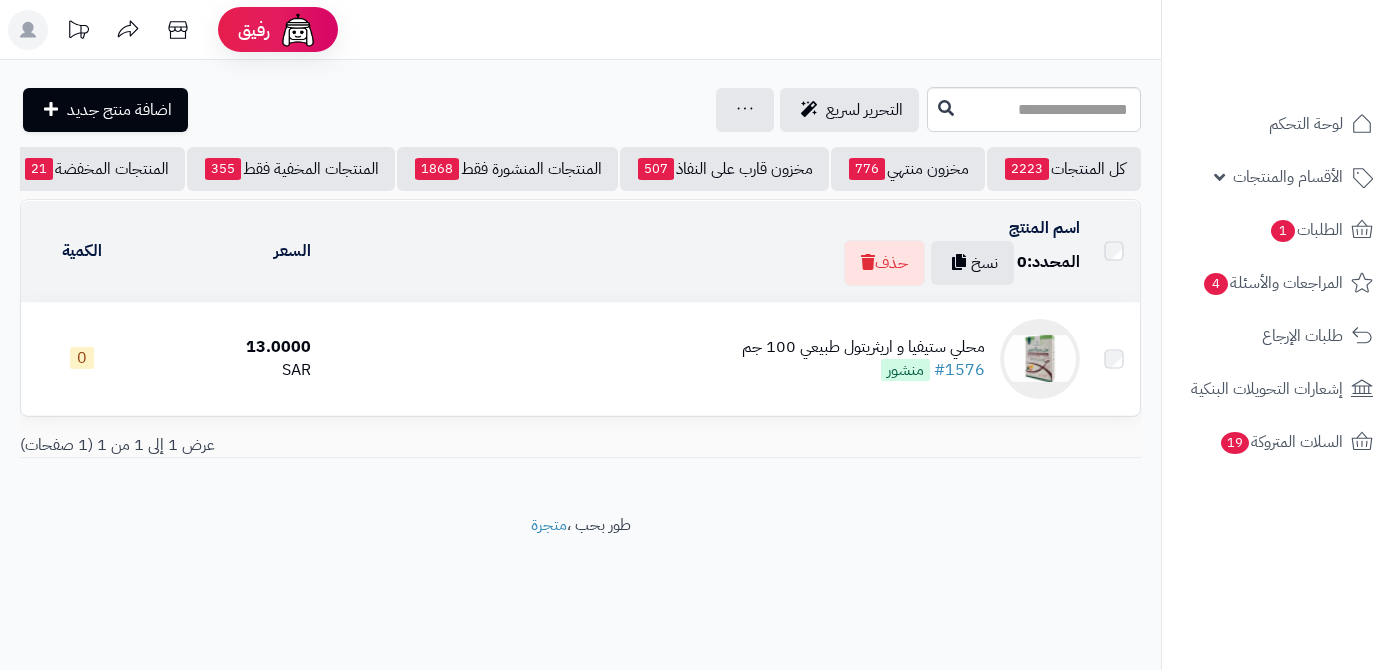 scroll, scrollTop: 0, scrollLeft: 0, axis: both 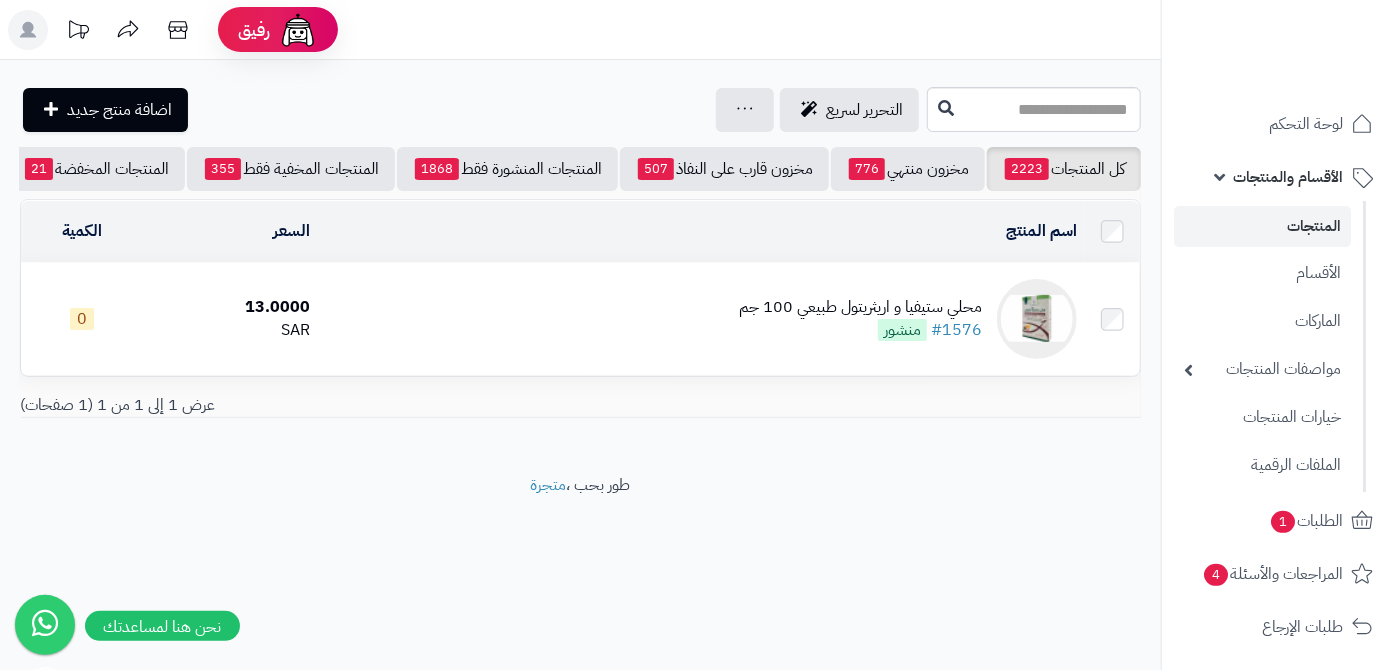click on "محلي ستيفيا و اريثريتول طبيعي 100 جم" at bounding box center (860, 307) 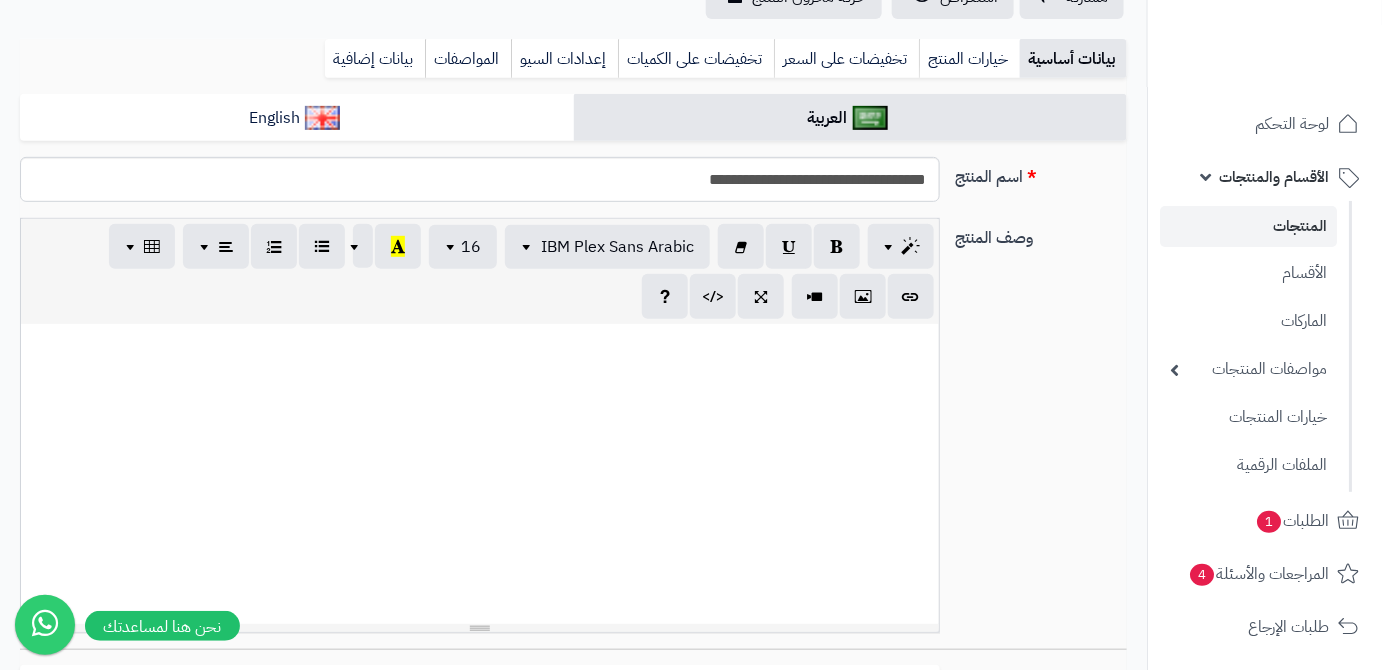 scroll, scrollTop: 181, scrollLeft: 0, axis: vertical 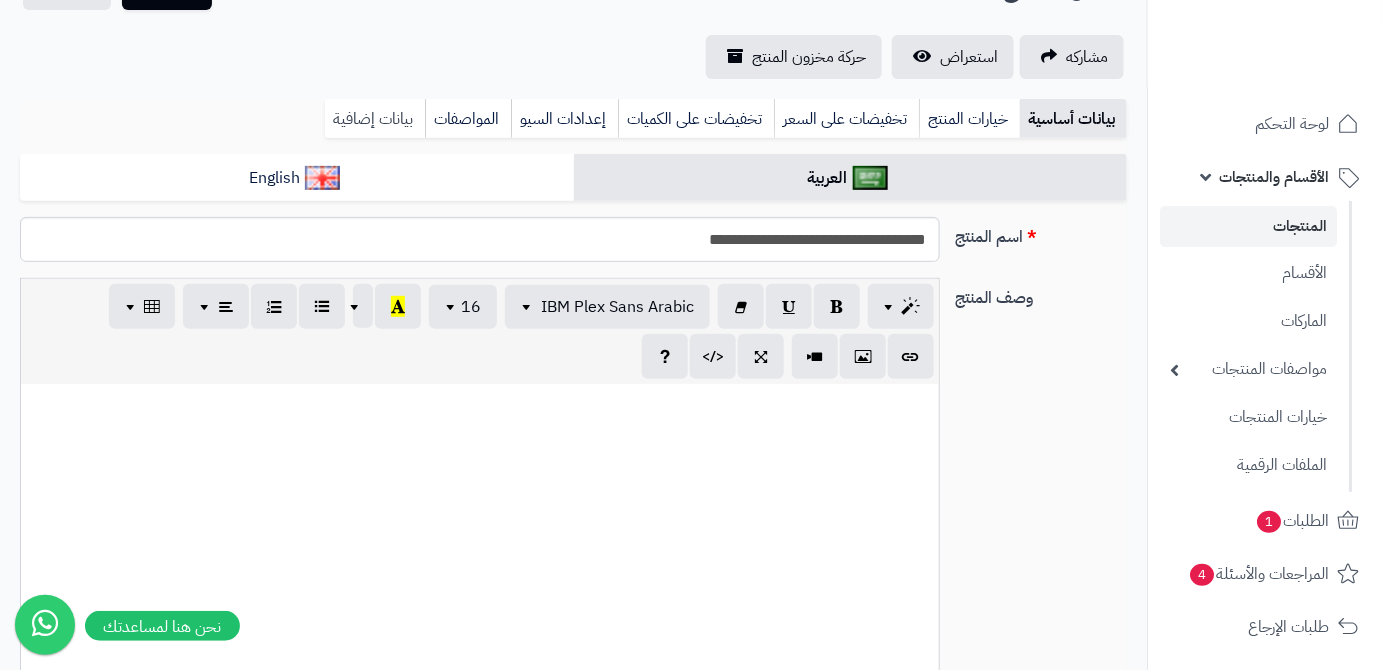 click on "بيانات إضافية" at bounding box center [375, 119] 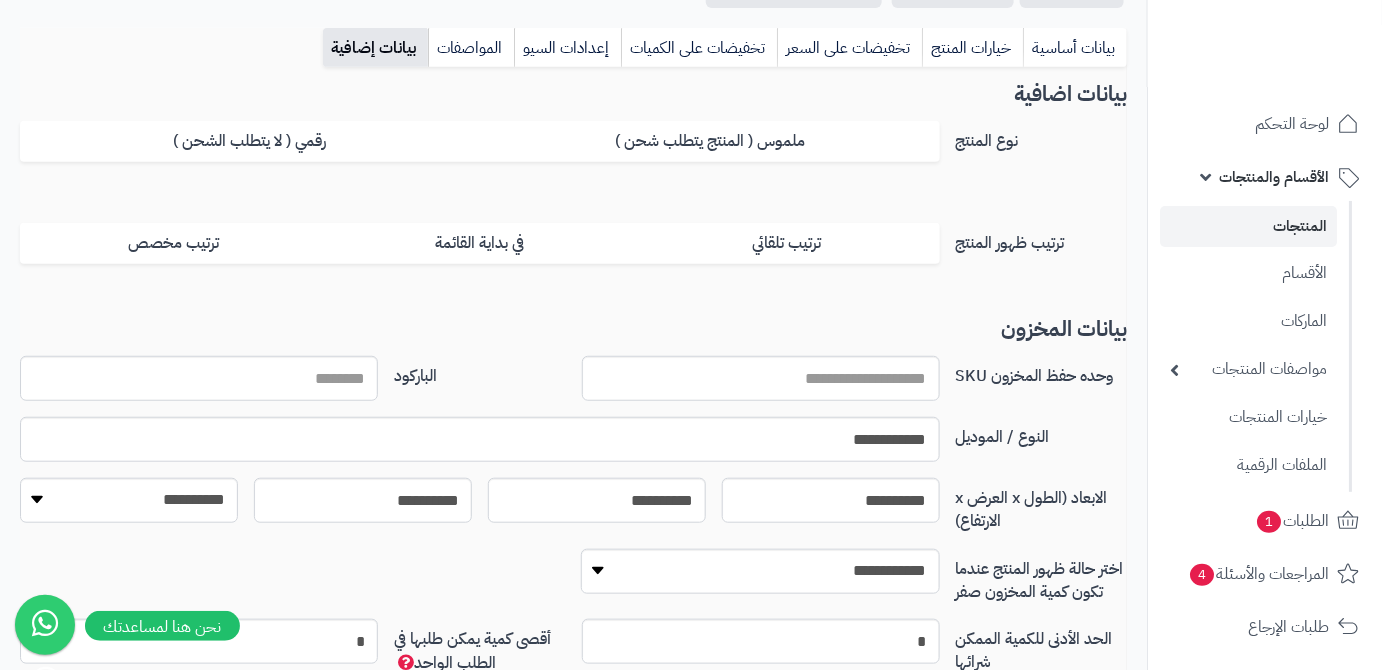 scroll, scrollTop: 272, scrollLeft: 0, axis: vertical 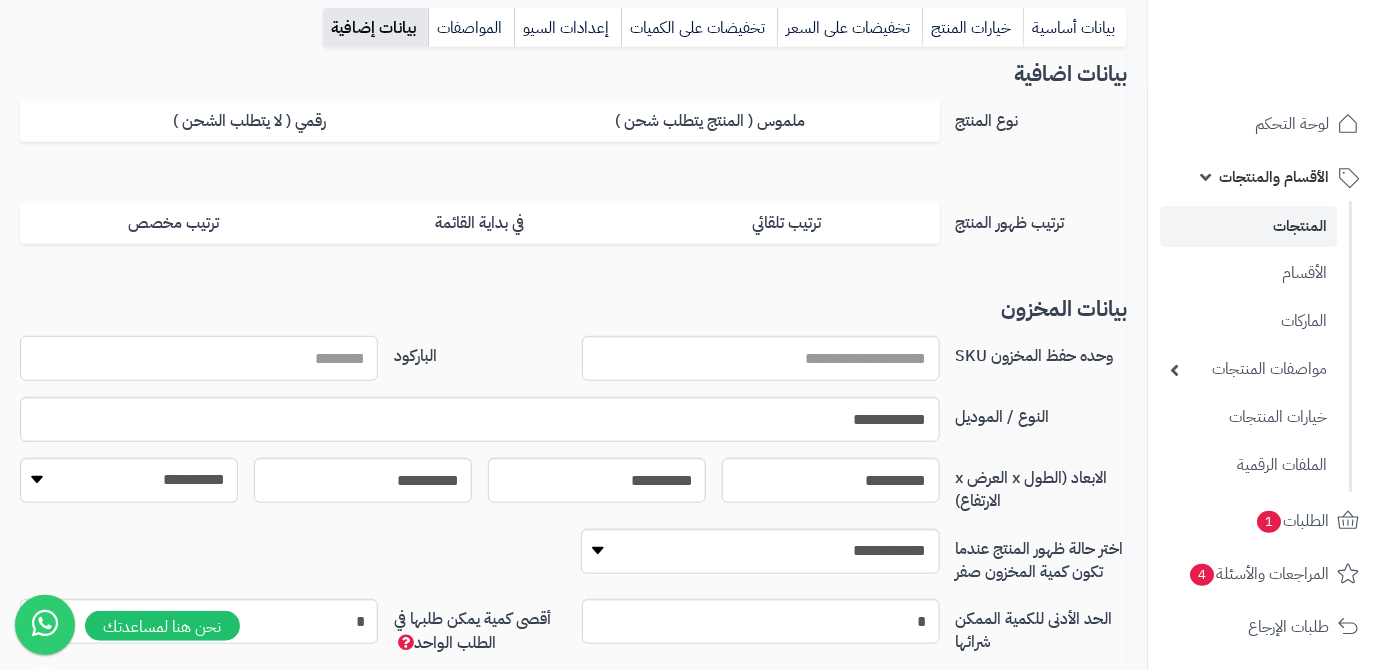 paste on "**********" 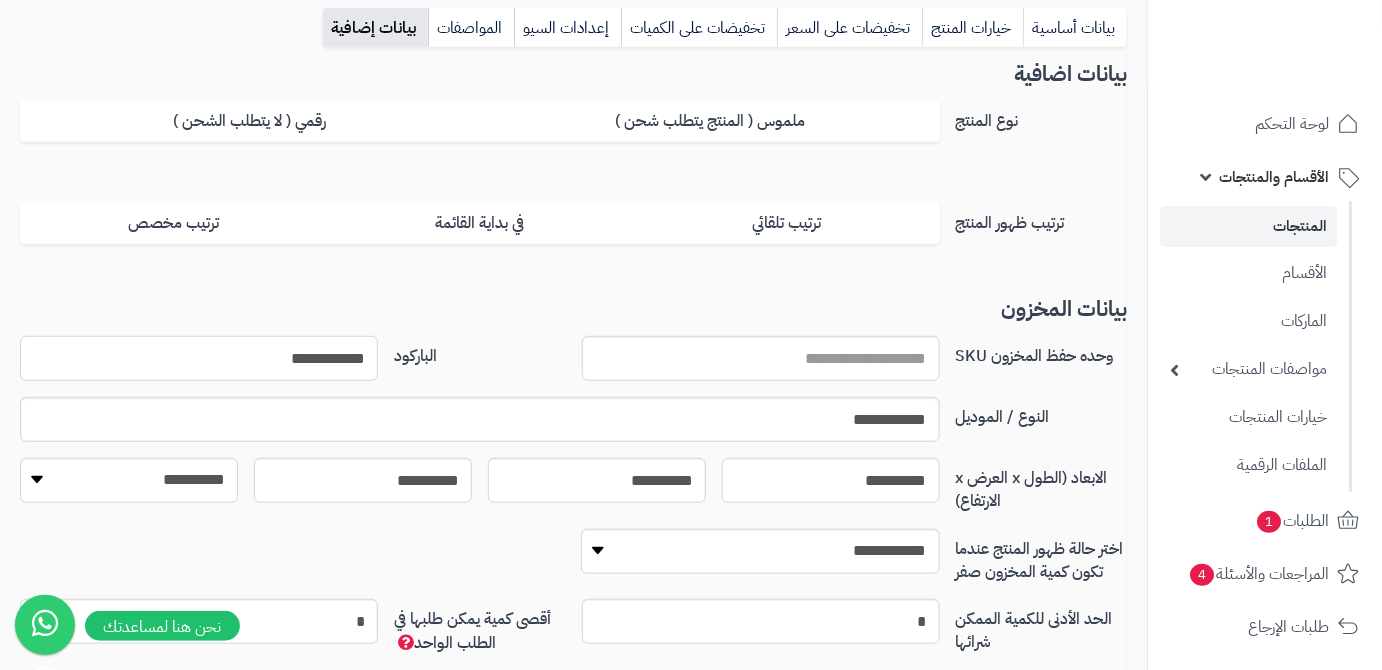 type on "**********" 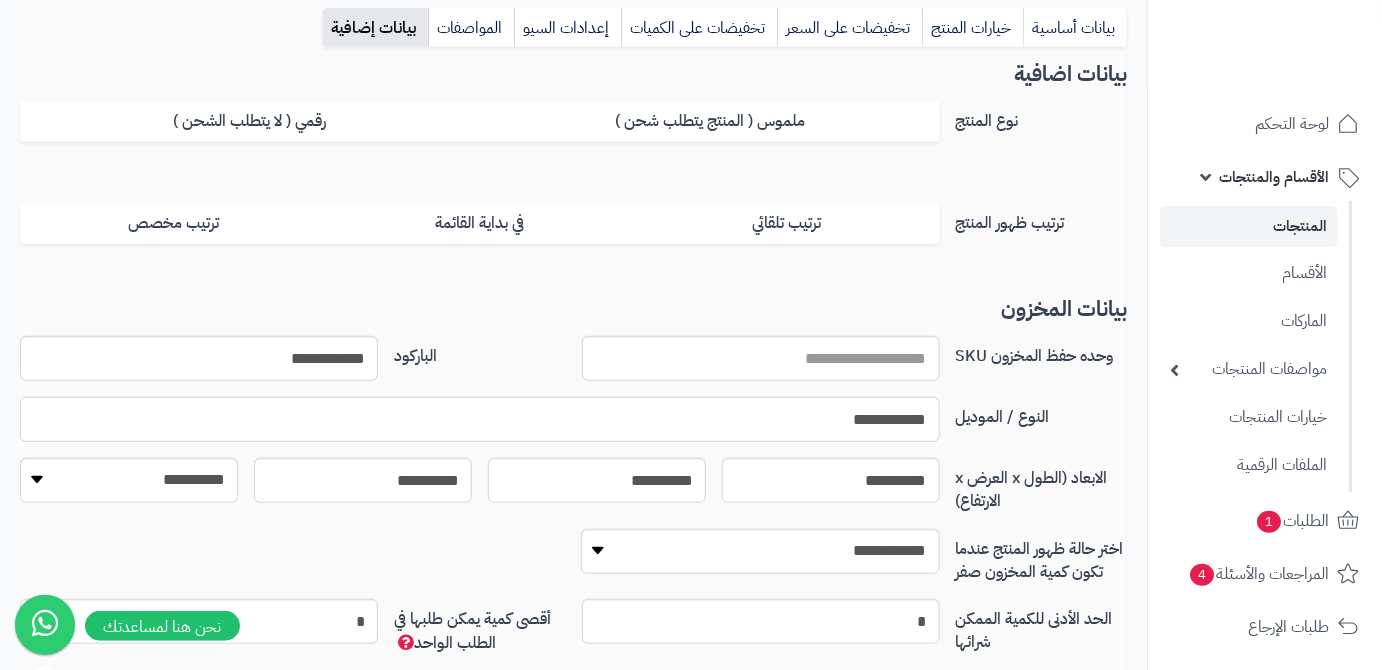click on "**********" at bounding box center [480, 419] 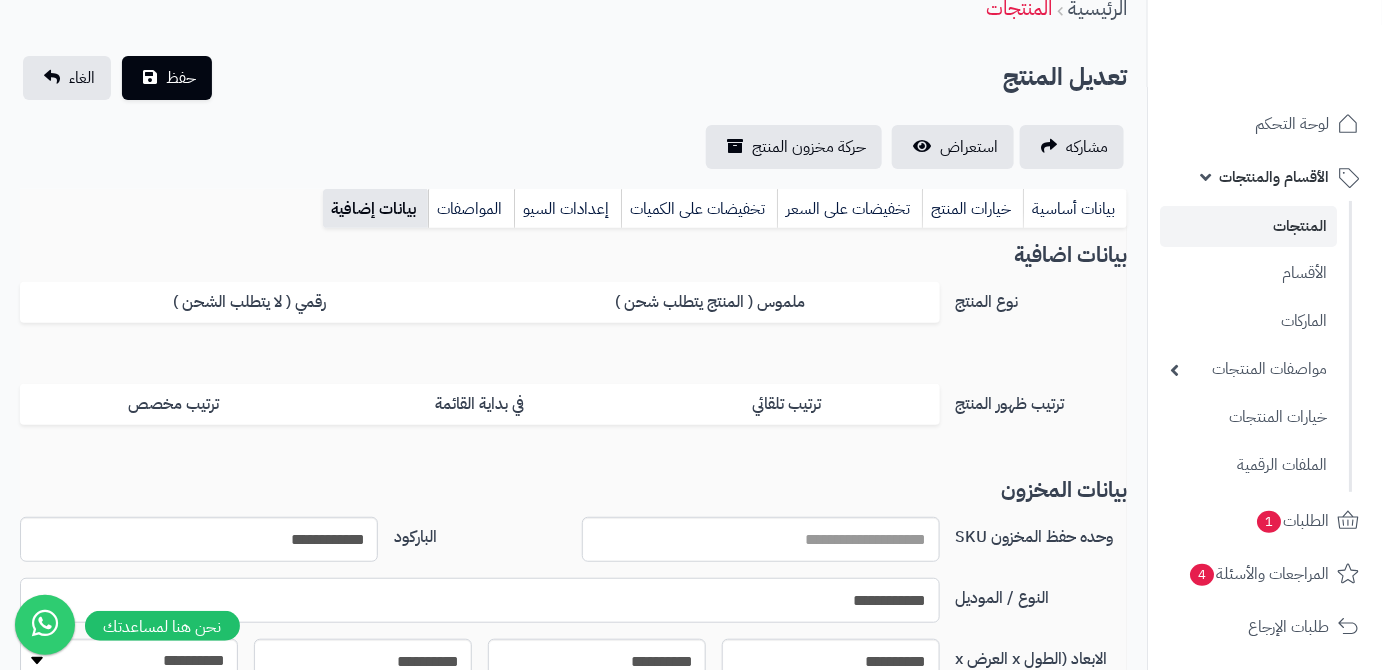 scroll, scrollTop: 0, scrollLeft: 0, axis: both 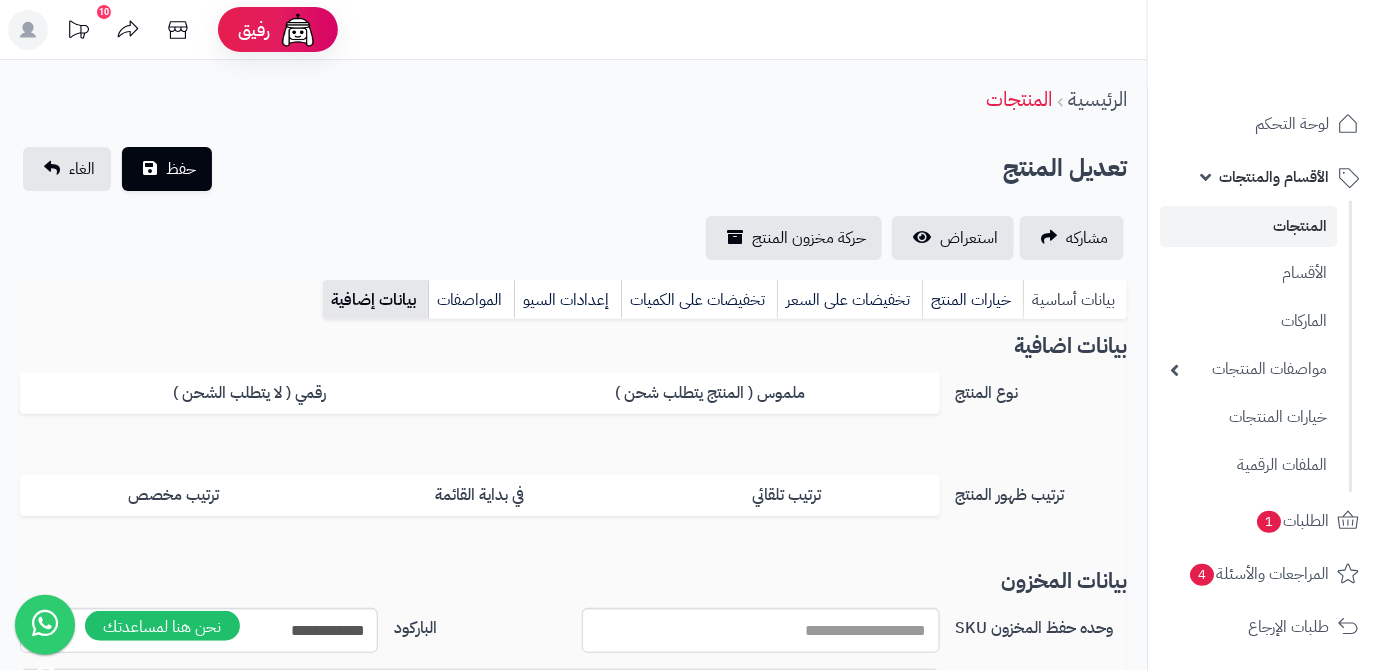 type on "**********" 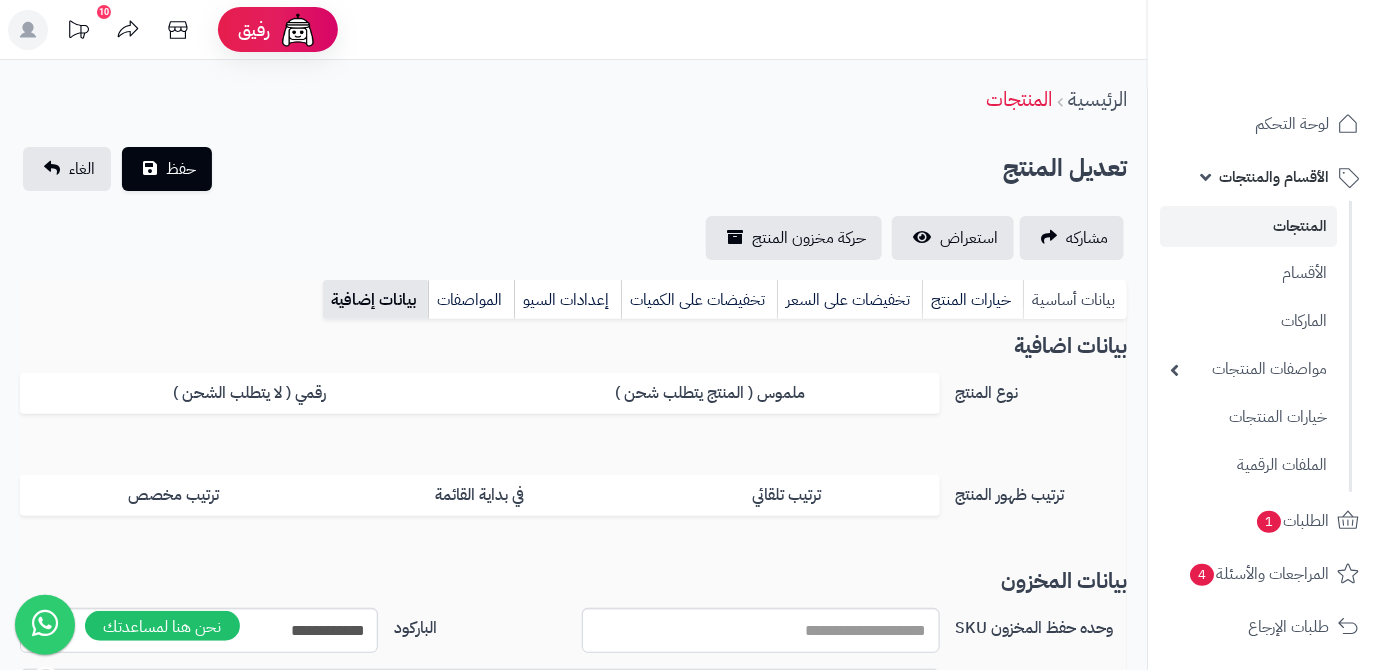 click on "بيانات أساسية" at bounding box center (1075, 300) 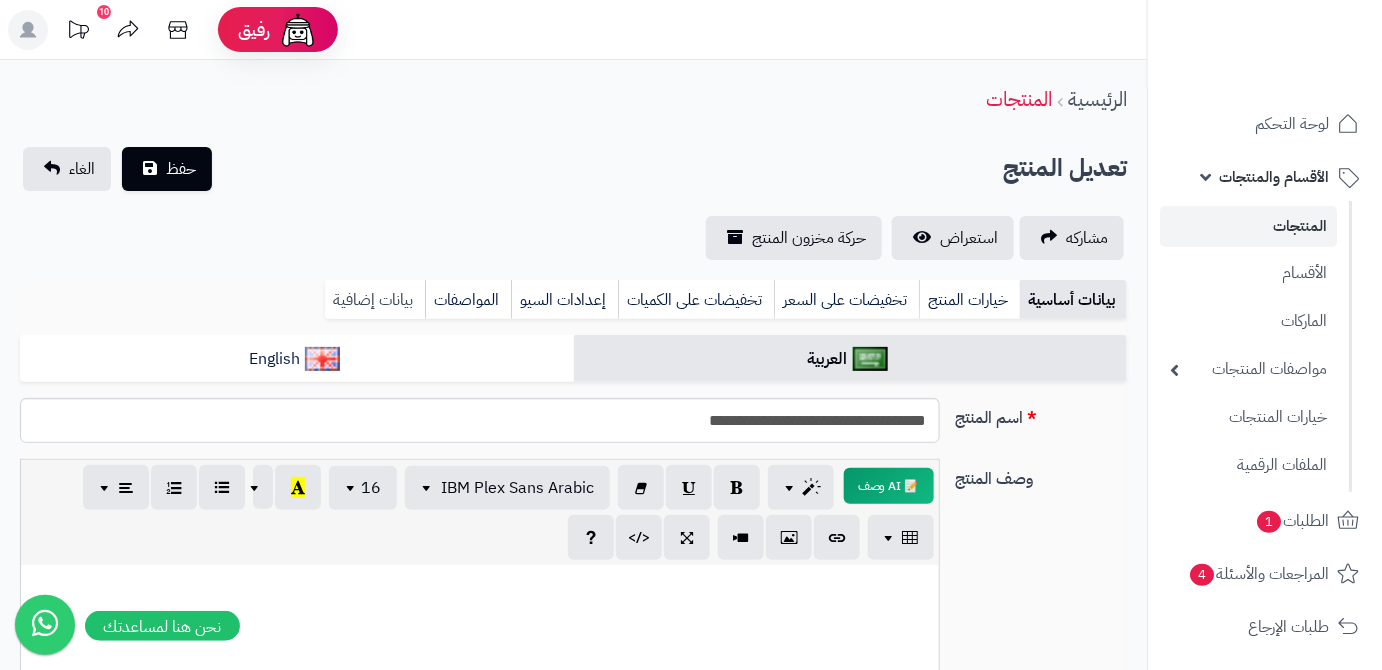 click on "بيانات إضافية" at bounding box center (375, 300) 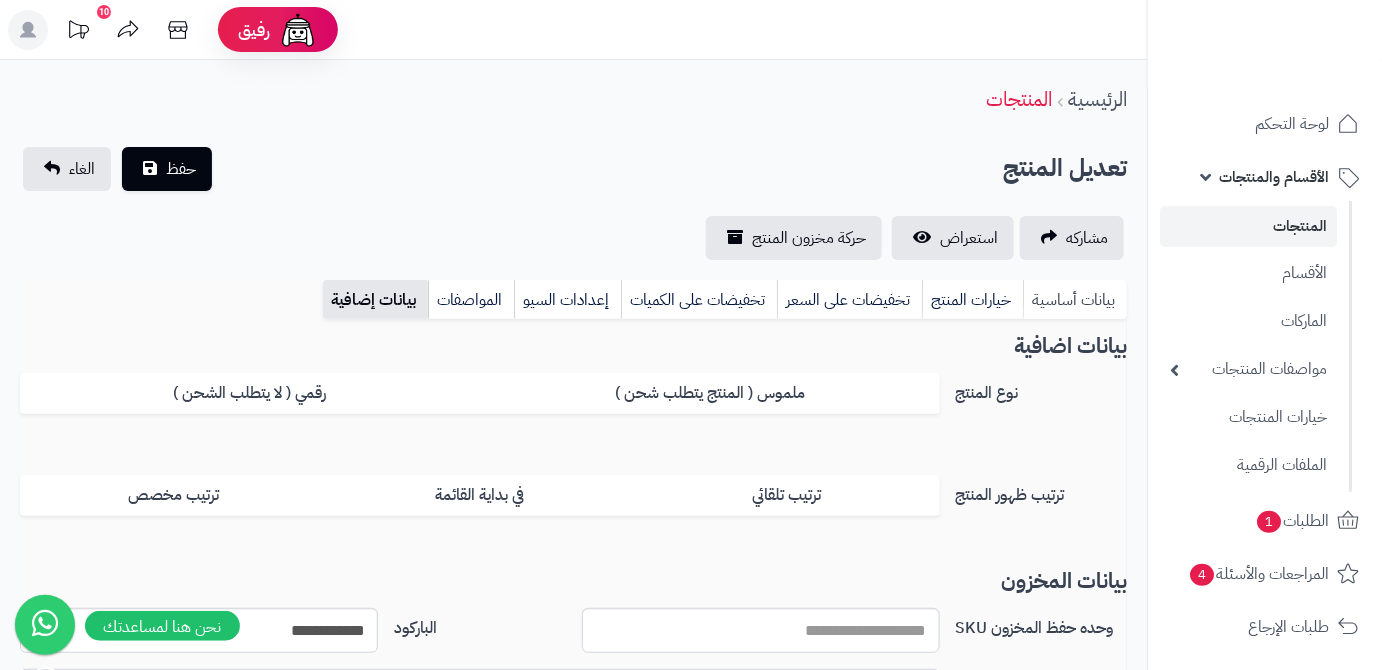 click on "بيانات أساسية" at bounding box center (1075, 300) 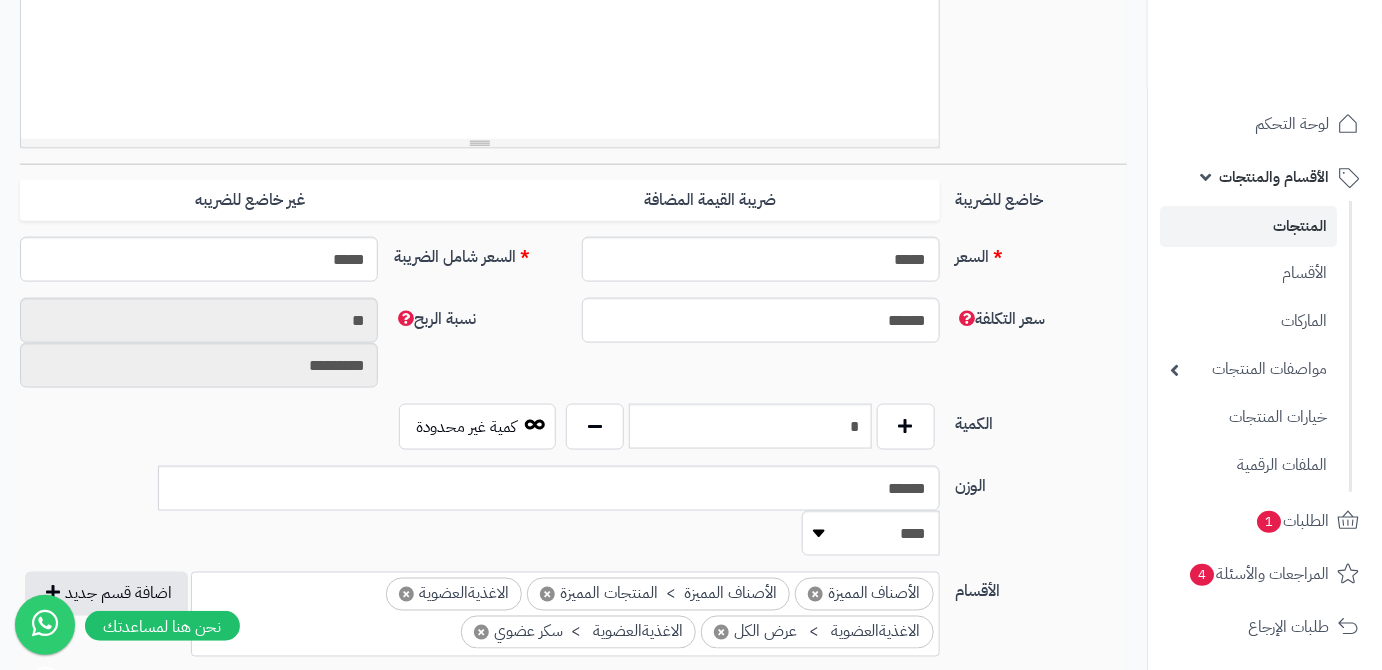 scroll, scrollTop: 727, scrollLeft: 0, axis: vertical 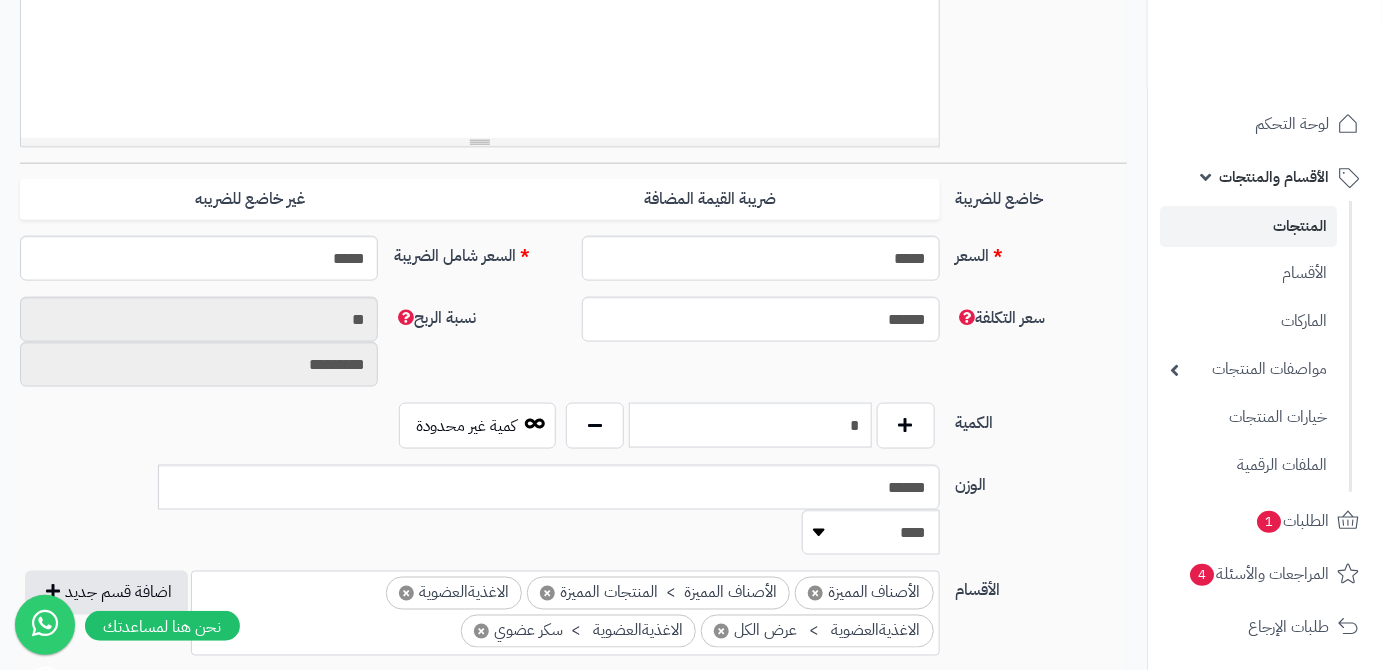 click on "*" at bounding box center [750, 425] 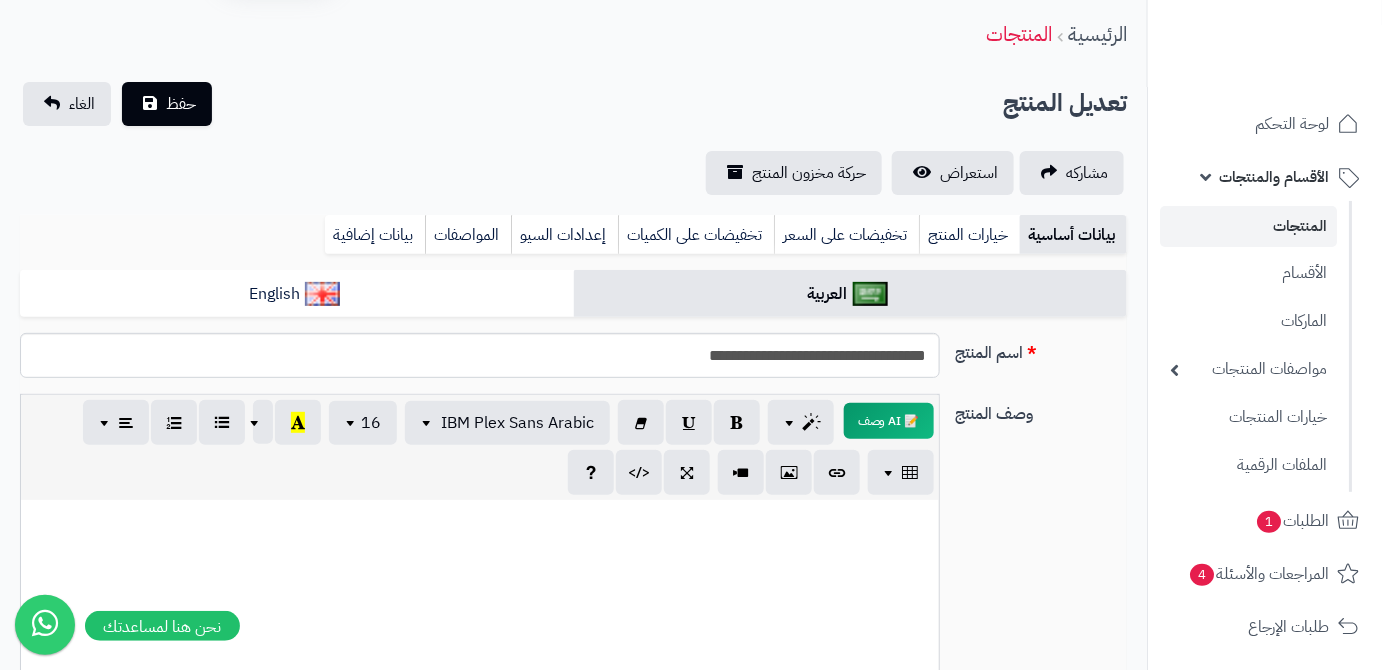 scroll, scrollTop: 0, scrollLeft: 0, axis: both 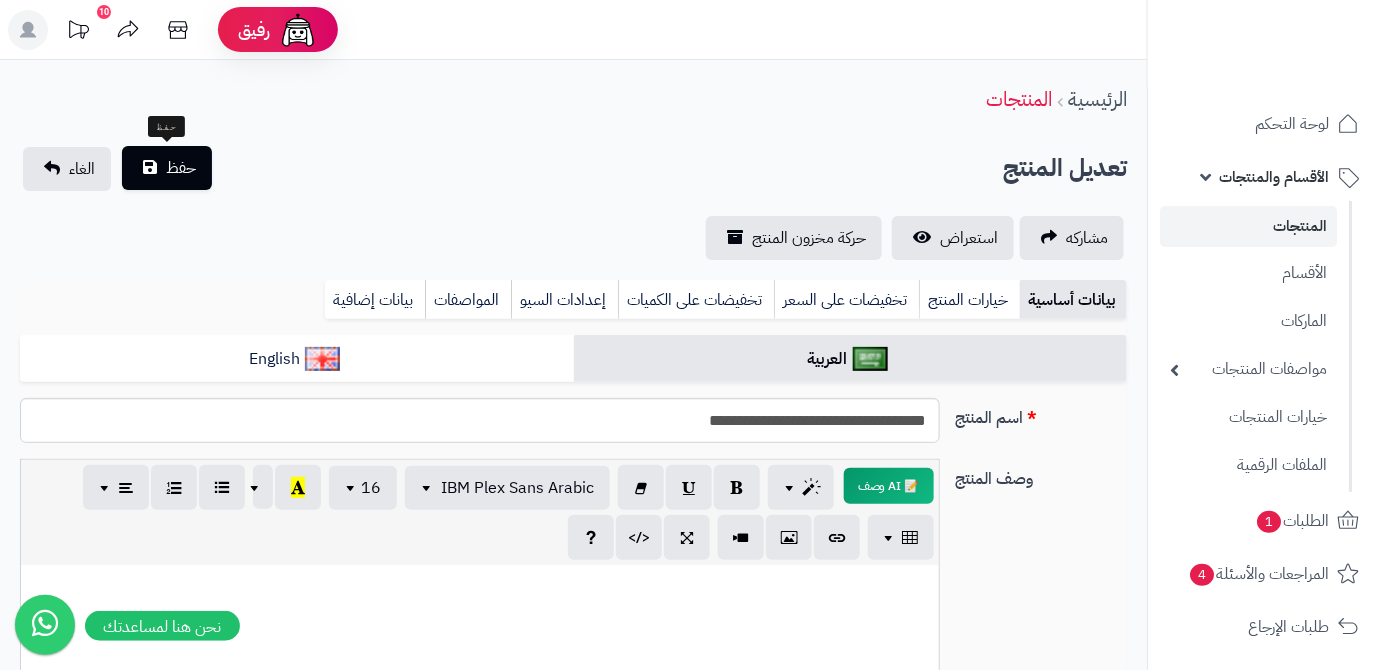 type on "*" 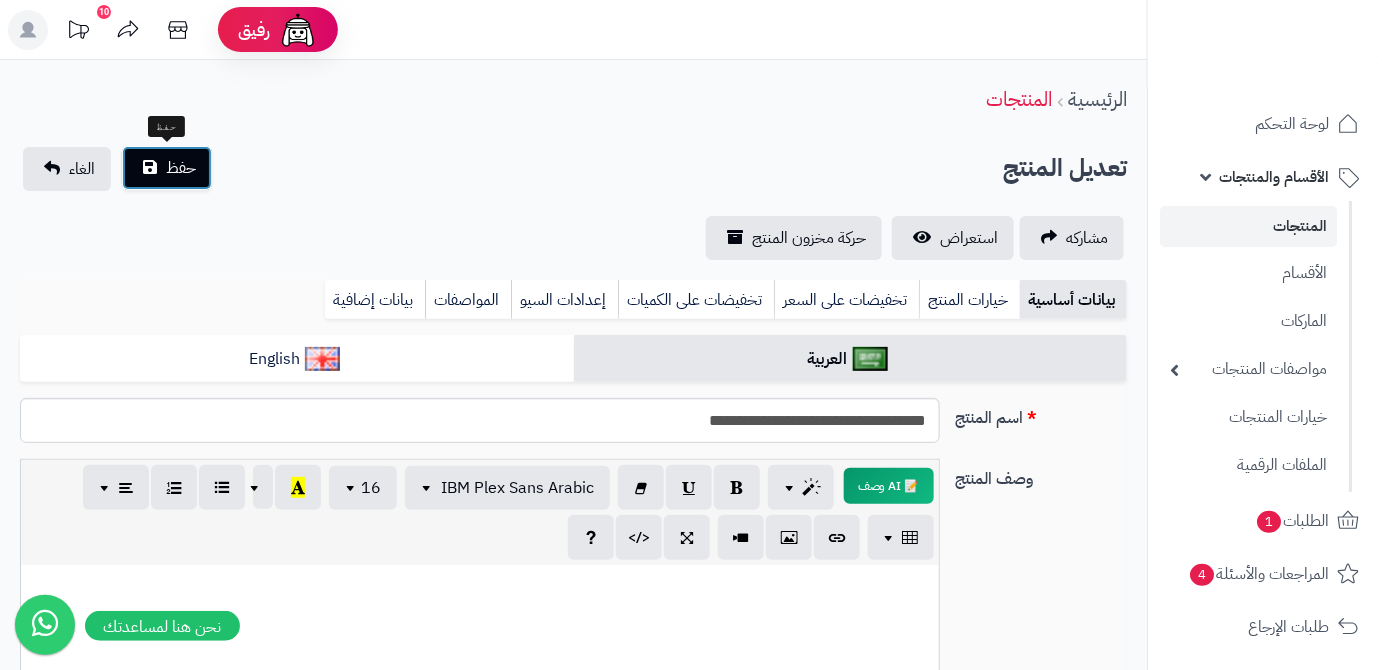 click on "حفظ" at bounding box center (181, 168) 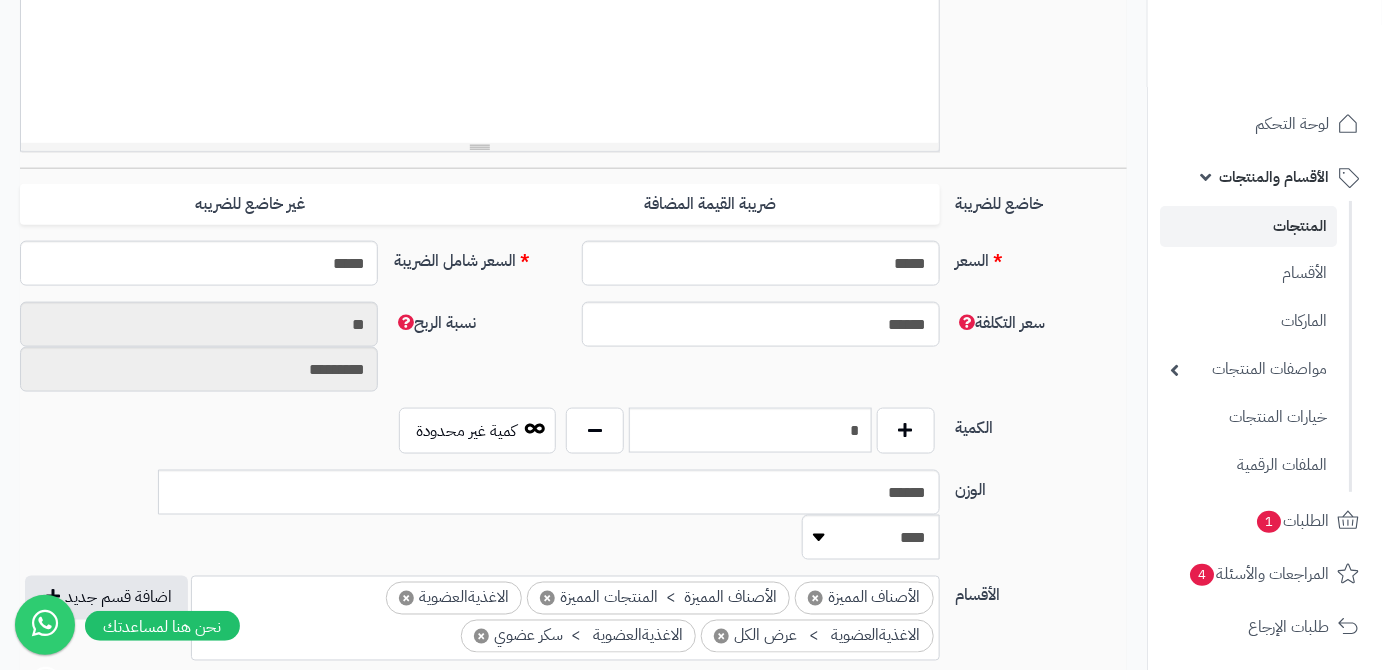 scroll, scrollTop: 727, scrollLeft: 0, axis: vertical 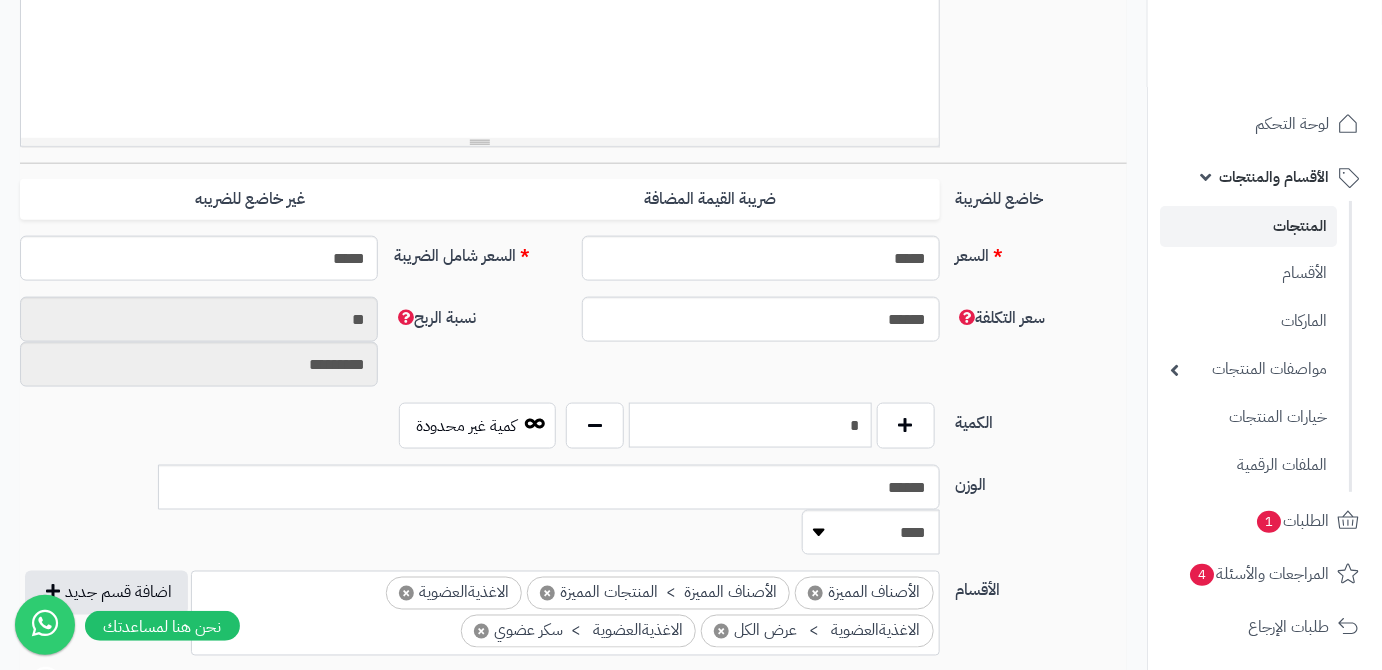 click on "*" at bounding box center [750, 425] 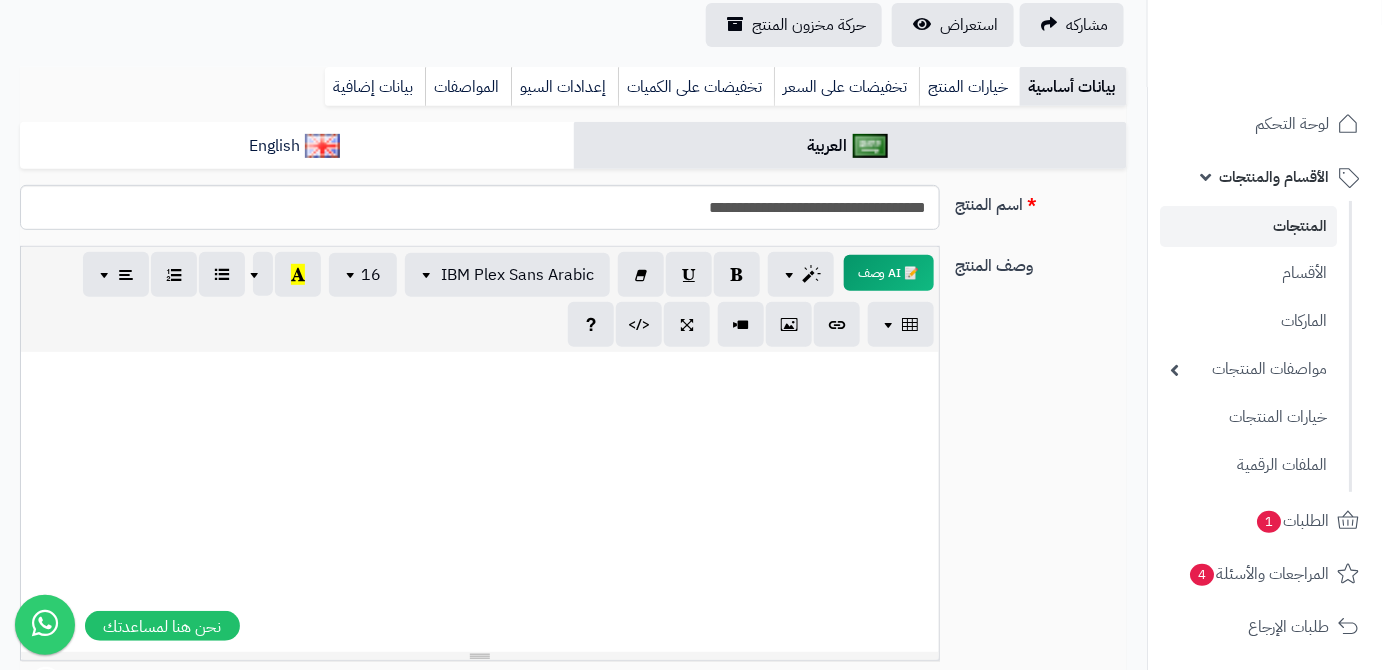 scroll, scrollTop: 90, scrollLeft: 0, axis: vertical 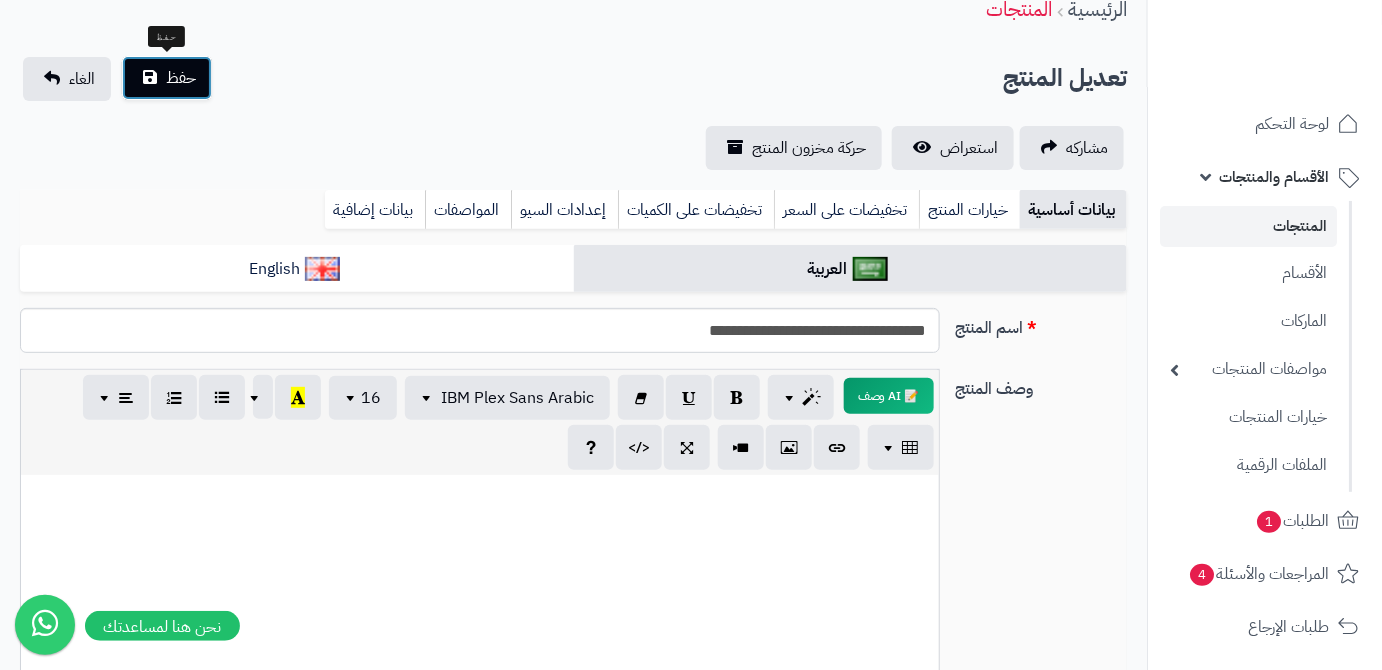 click on "حفظ" at bounding box center (167, 78) 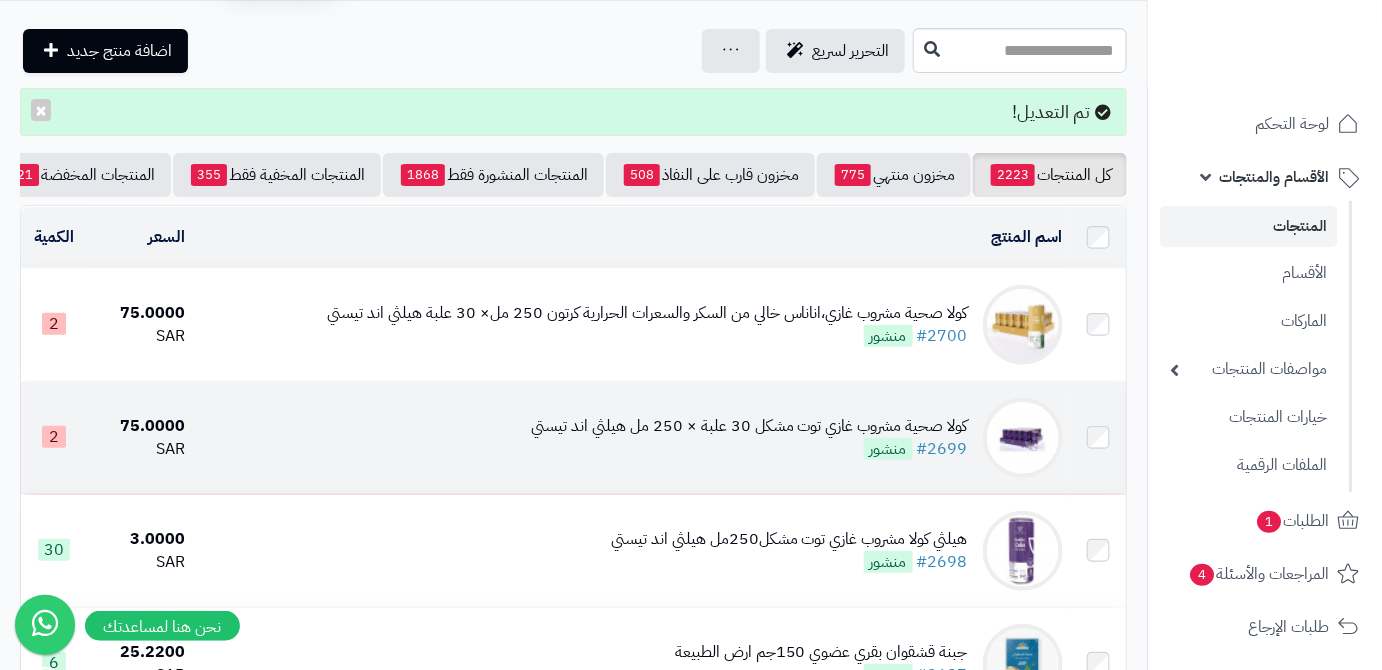 scroll, scrollTop: 90, scrollLeft: 0, axis: vertical 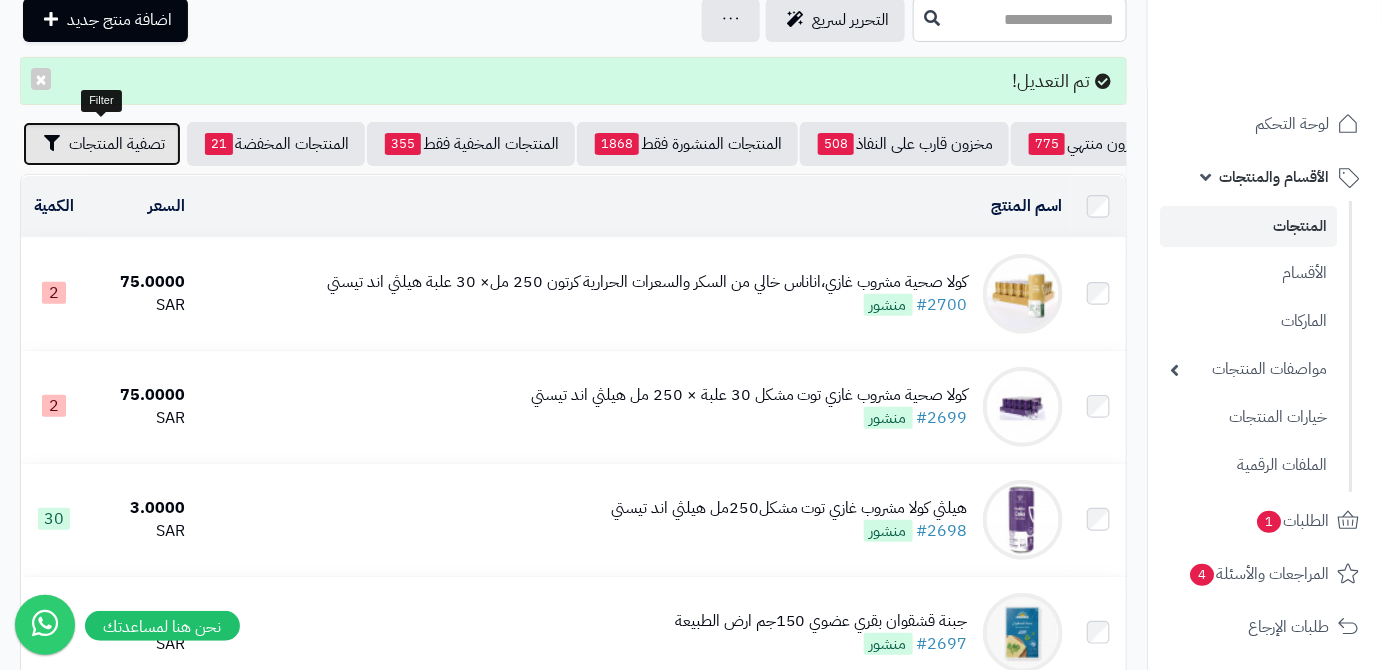drag, startPoint x: 82, startPoint y: 148, endPoint x: 94, endPoint y: 168, distance: 23.323807 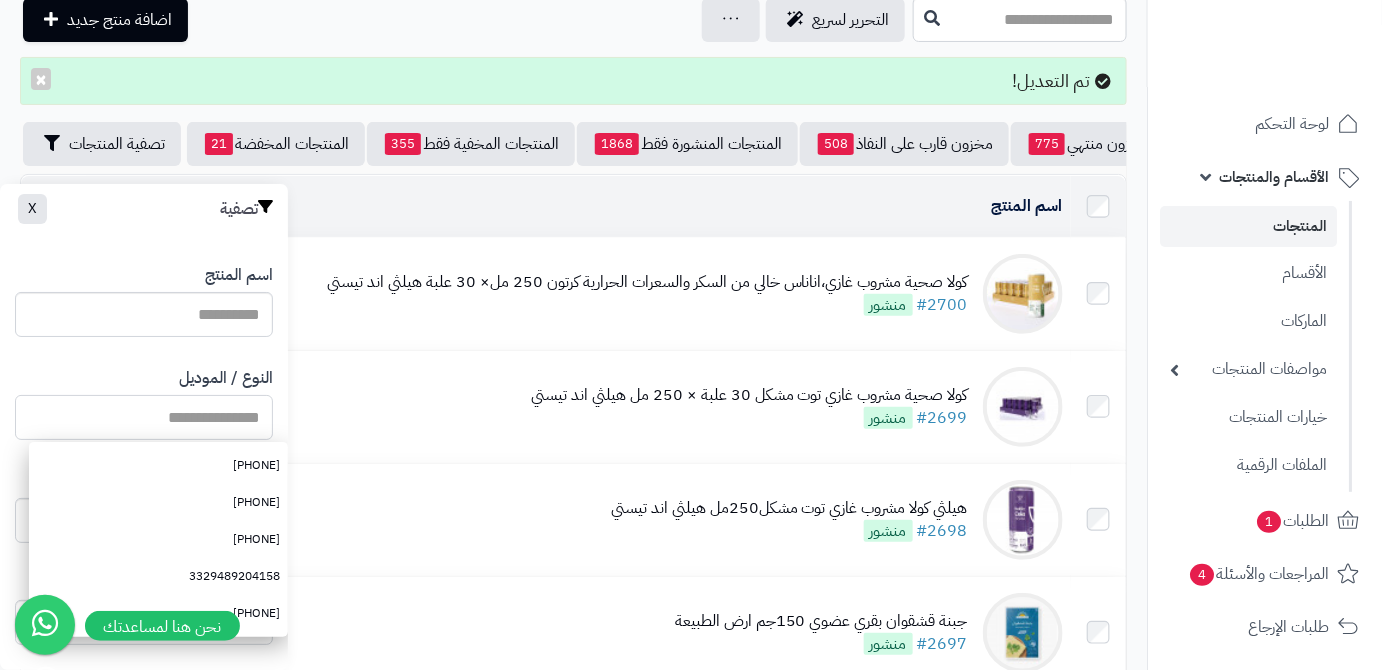 paste on "**********" 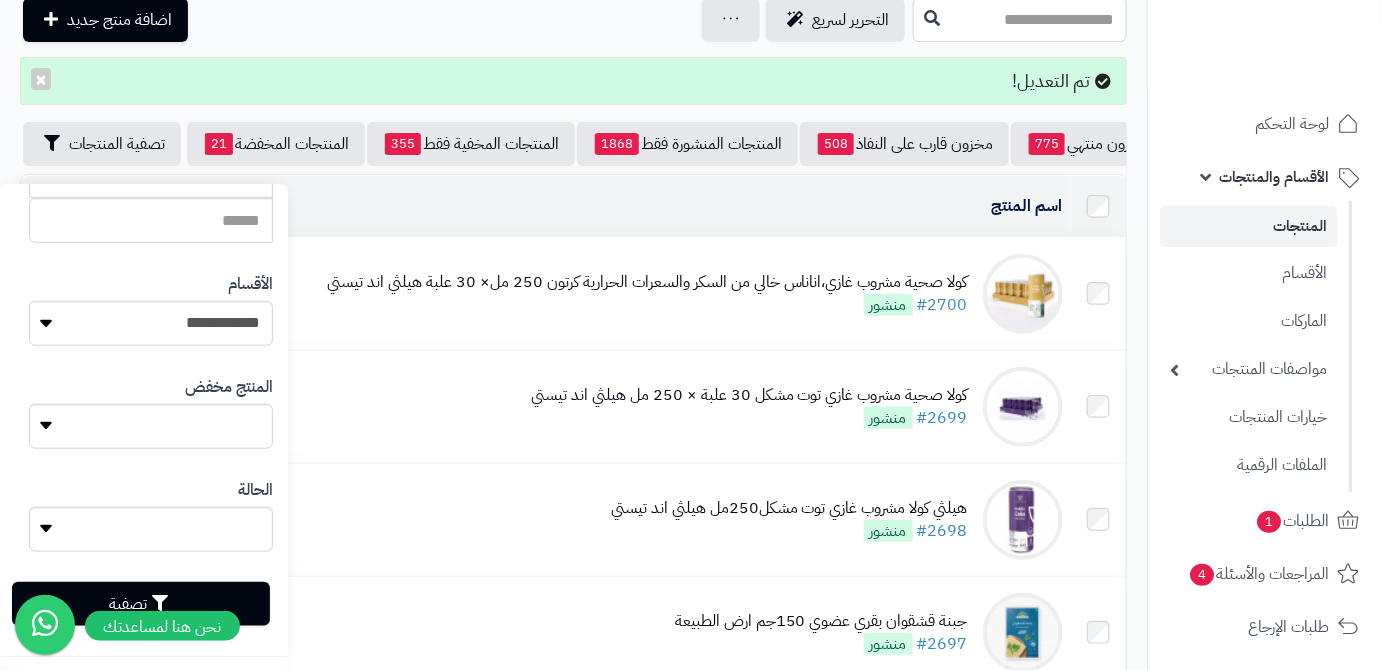 scroll, scrollTop: 552, scrollLeft: 0, axis: vertical 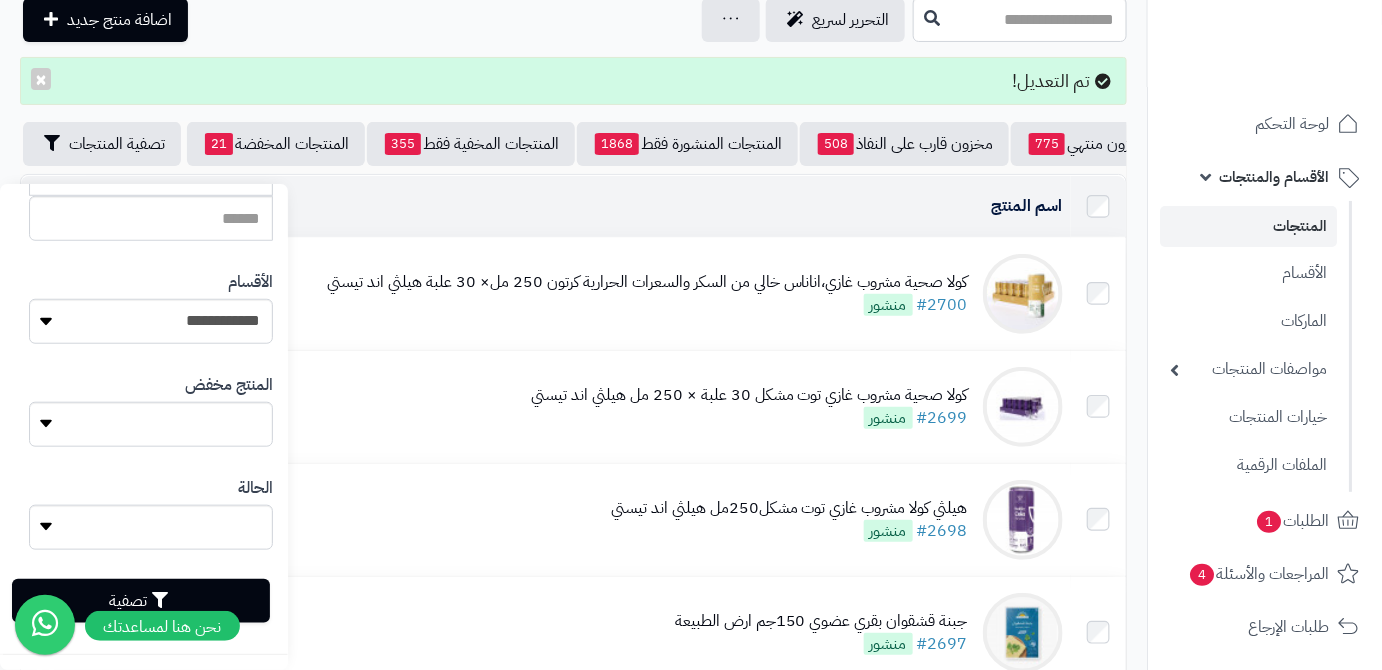 type on "**********" 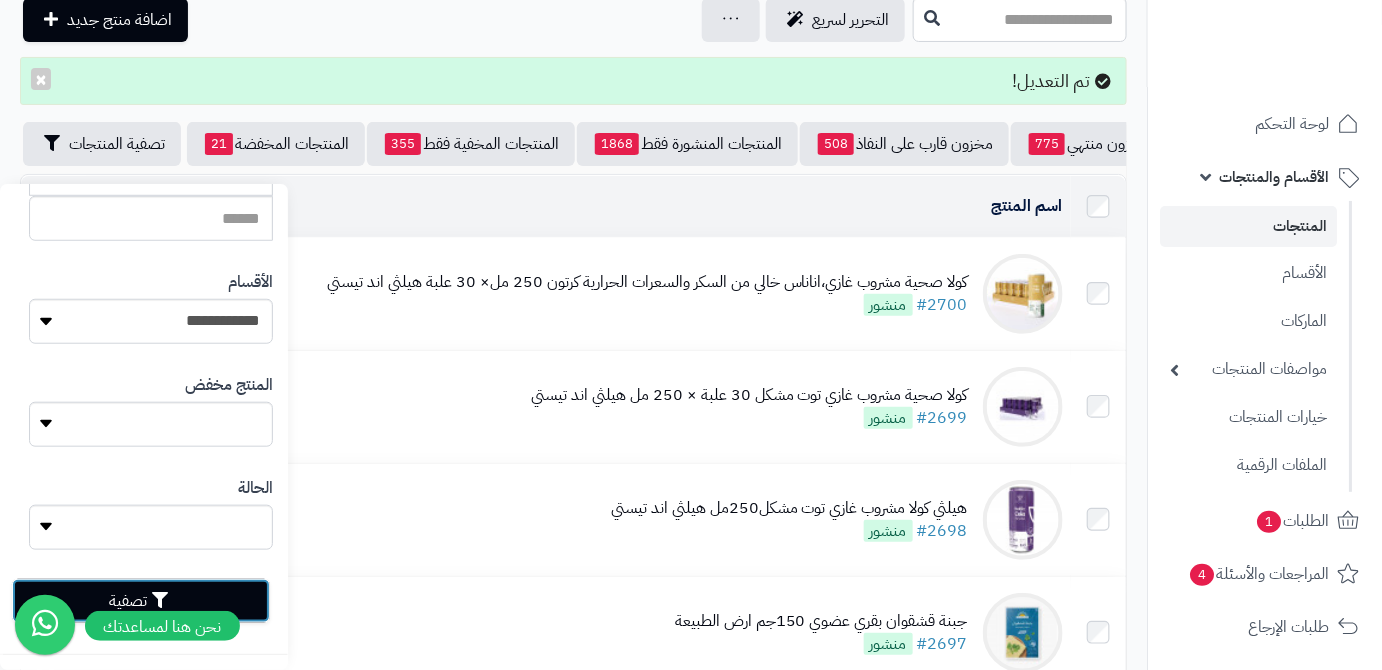 click on "تصفية" at bounding box center [141, 601] 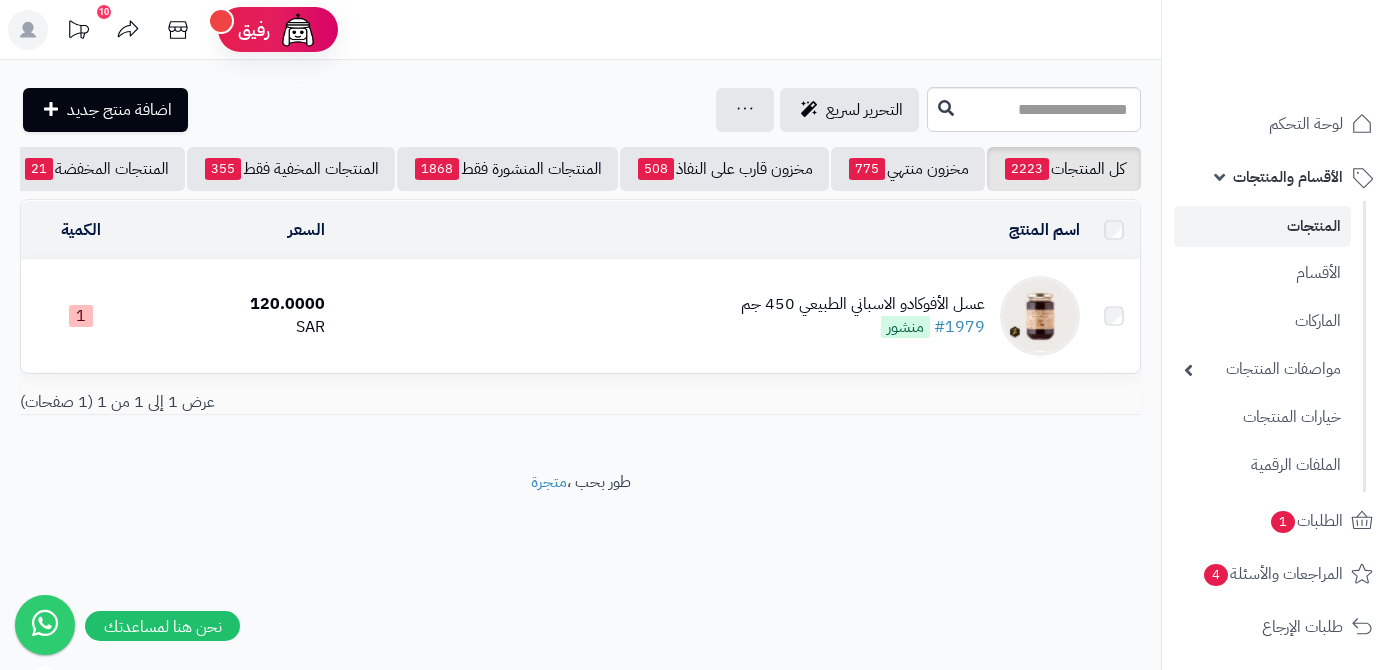 scroll, scrollTop: 0, scrollLeft: 0, axis: both 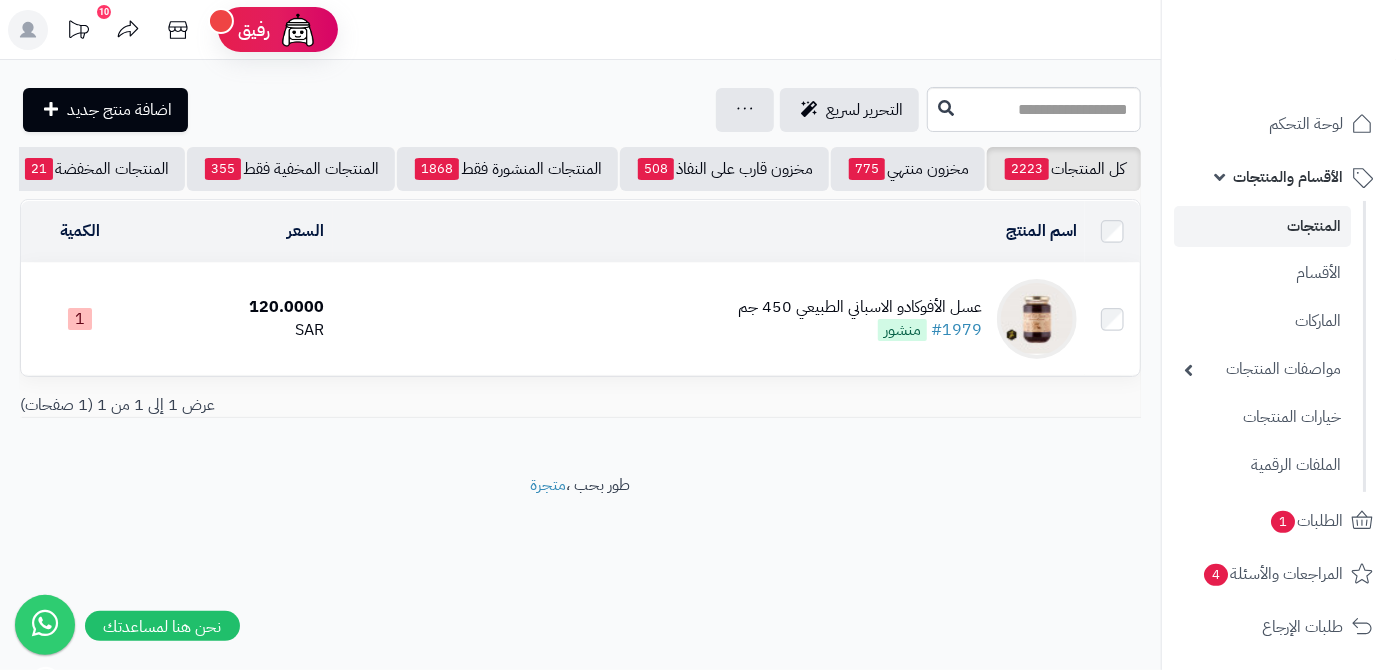 click on "عسل الأفوكادو الاسباني الطبيعي 450 جم
#1979
منشور" at bounding box center [709, 319] 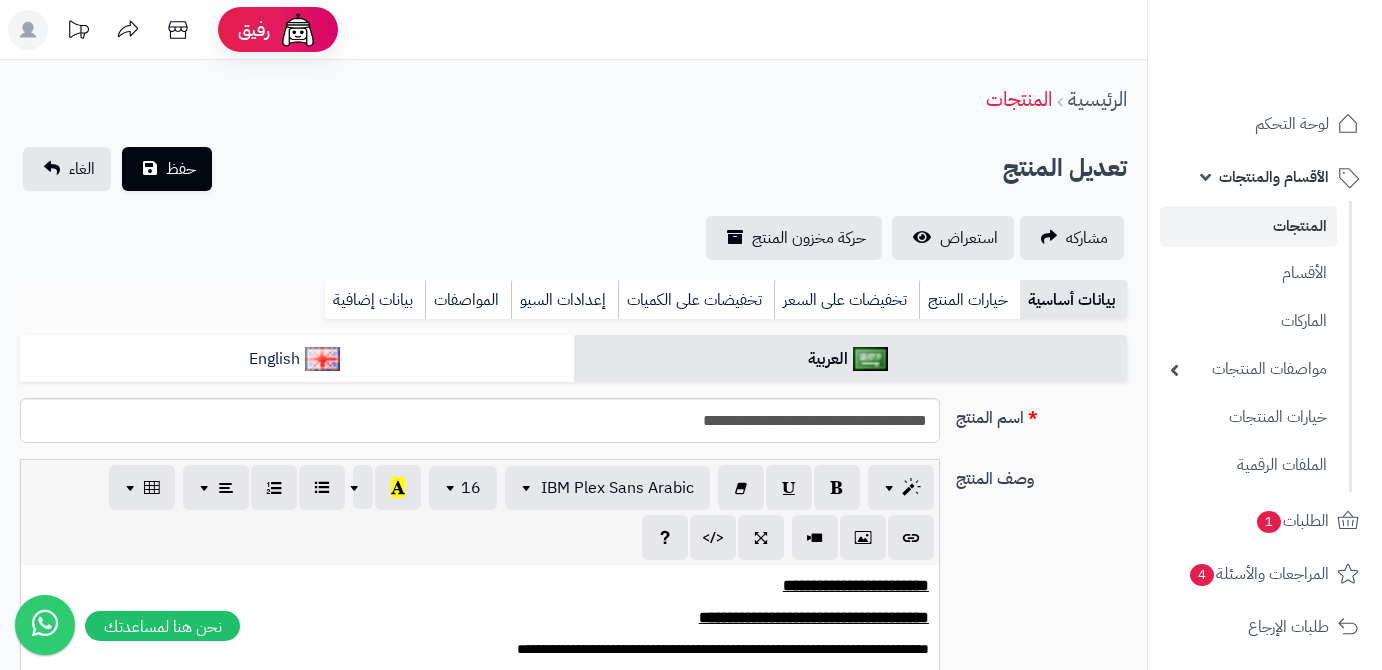 scroll, scrollTop: 590, scrollLeft: 0, axis: vertical 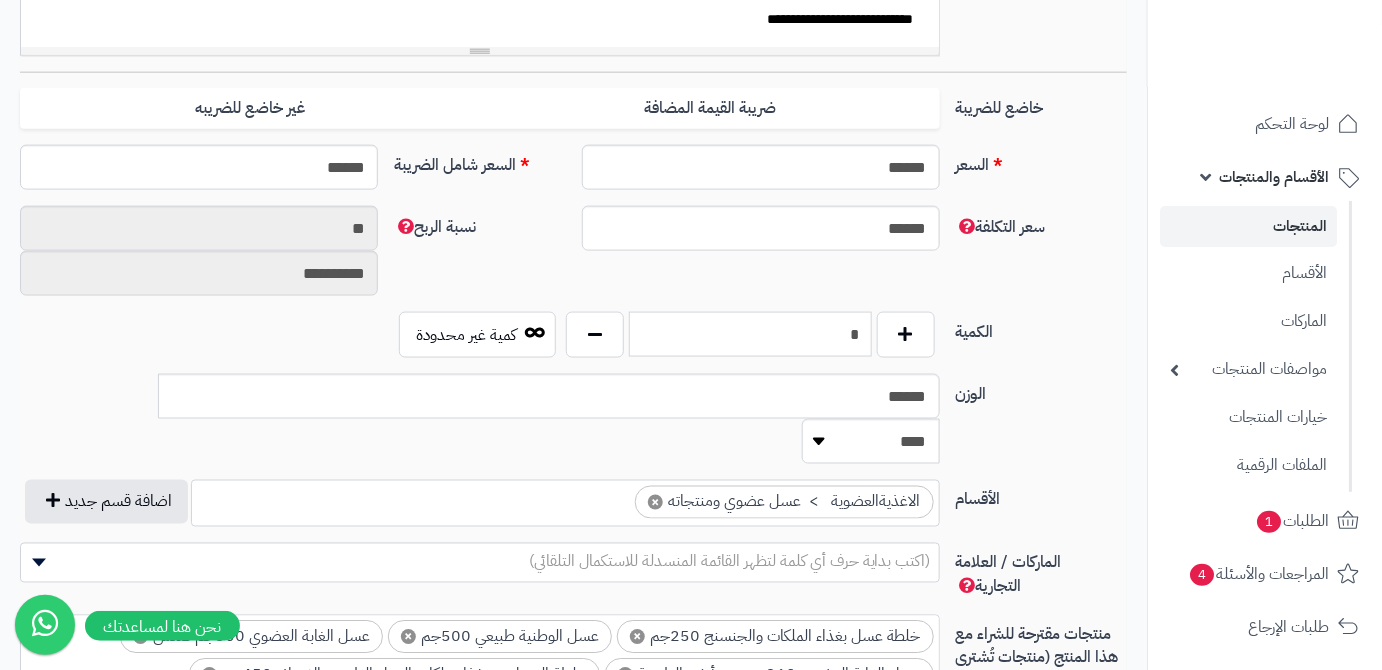 click on "*" at bounding box center (750, 334) 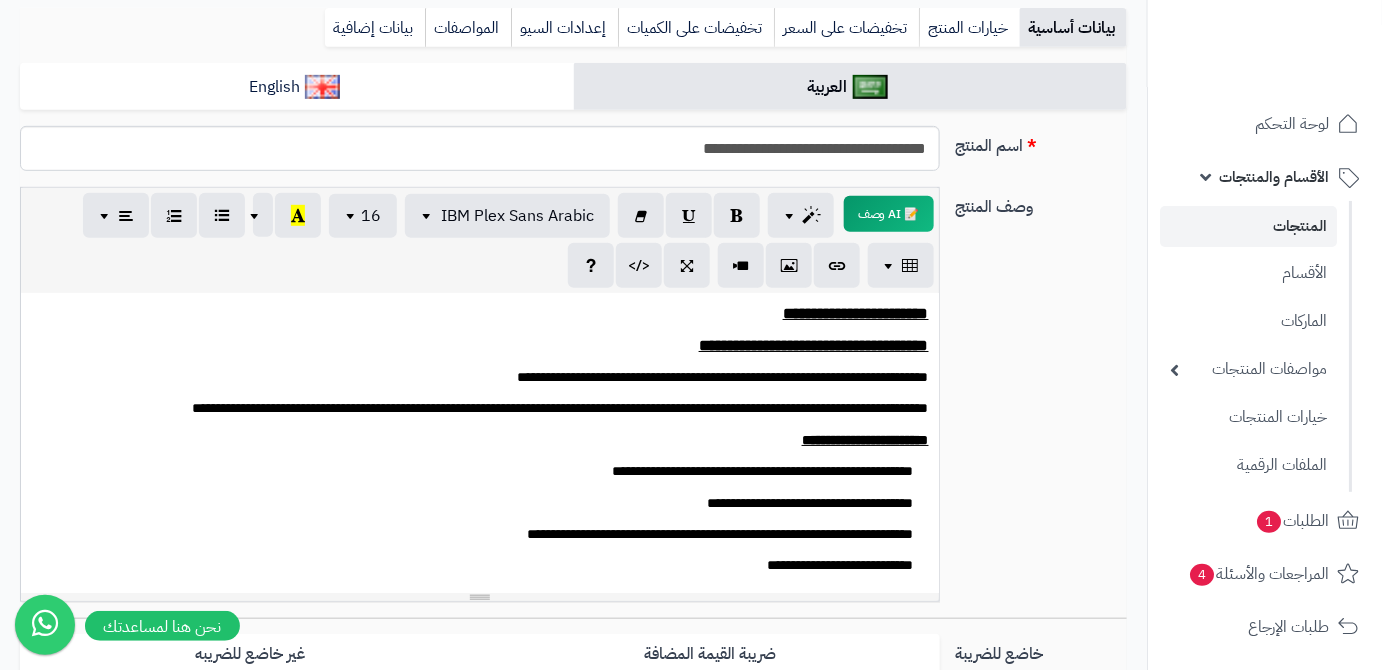 scroll, scrollTop: 0, scrollLeft: 0, axis: both 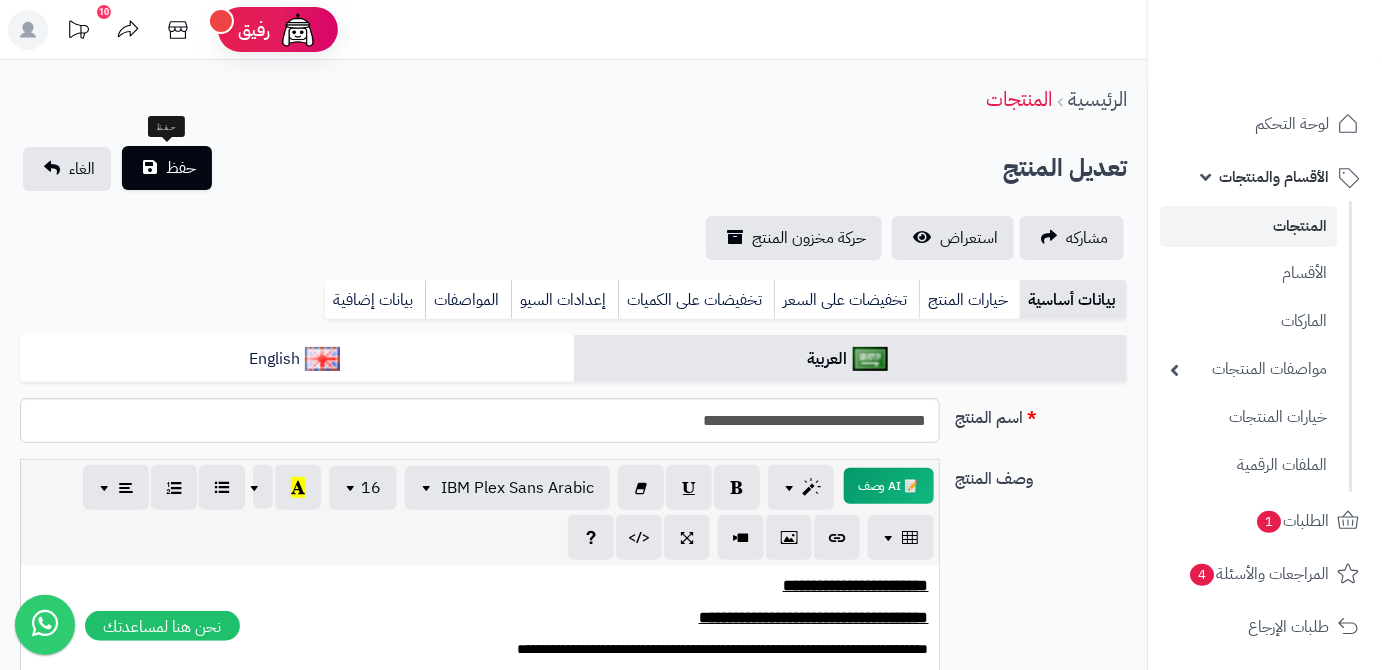 type on "*" 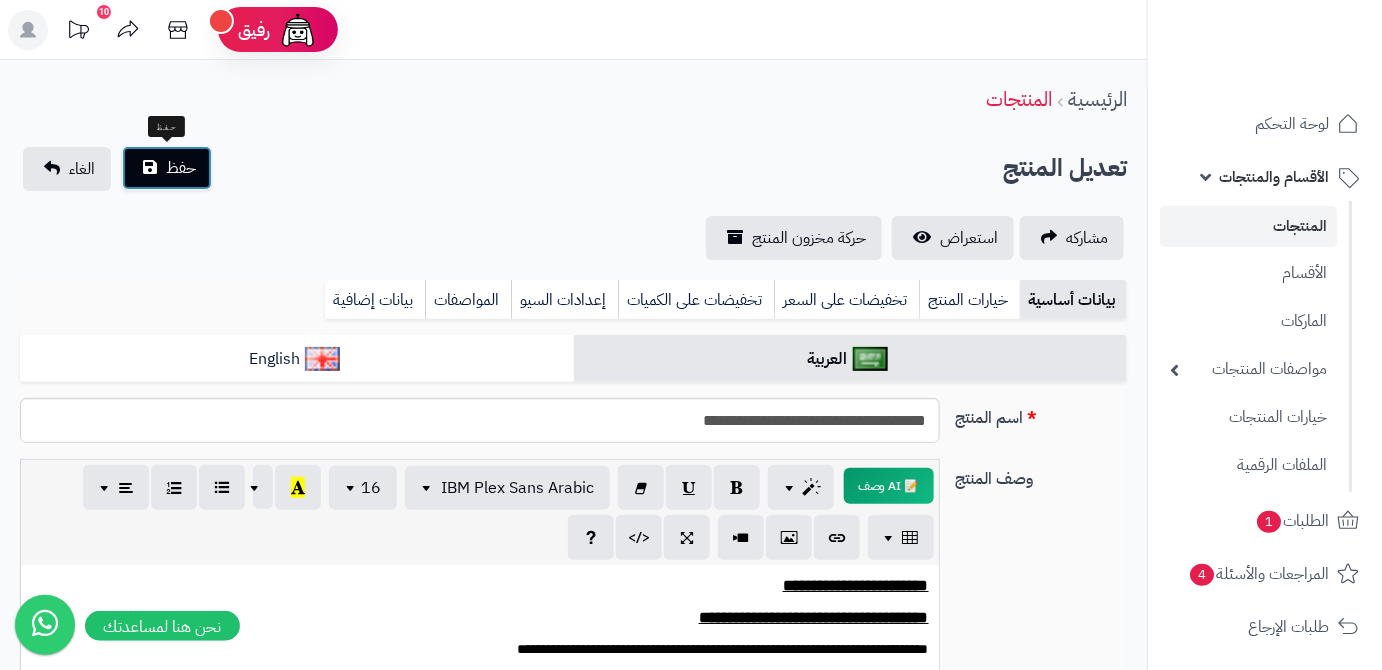 click on "حفظ" at bounding box center [167, 168] 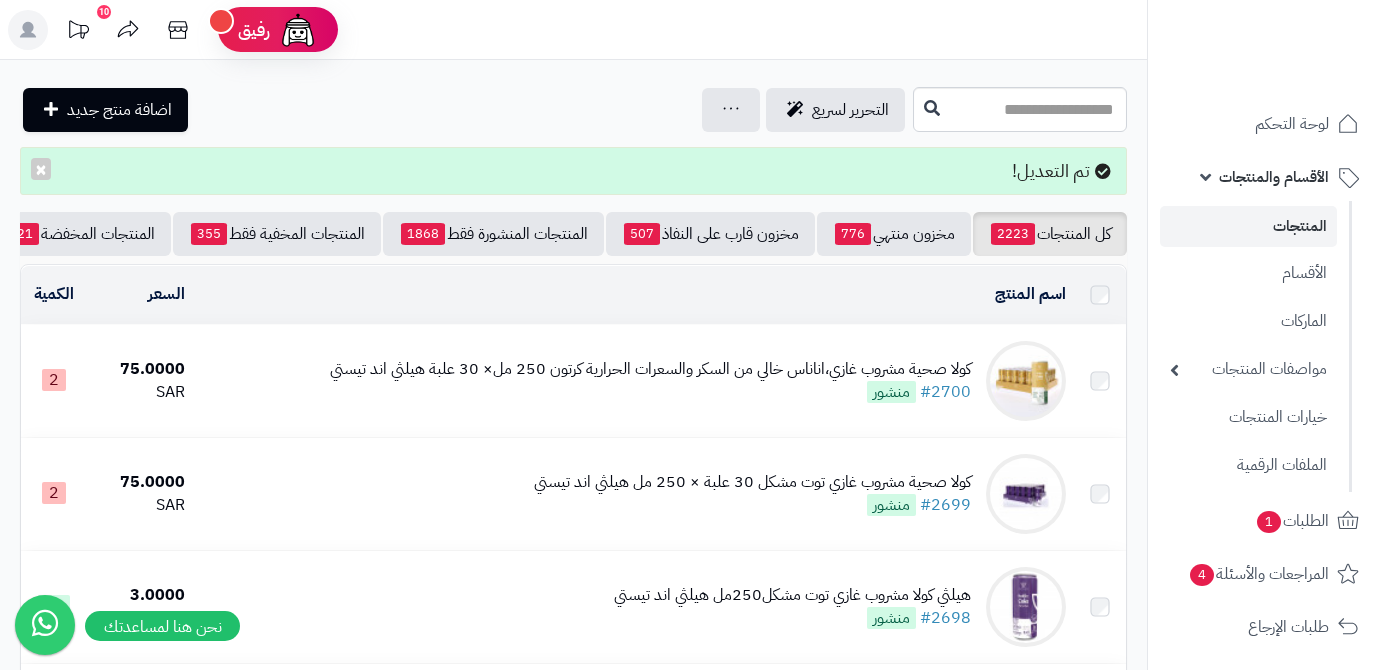 scroll, scrollTop: 0, scrollLeft: 0, axis: both 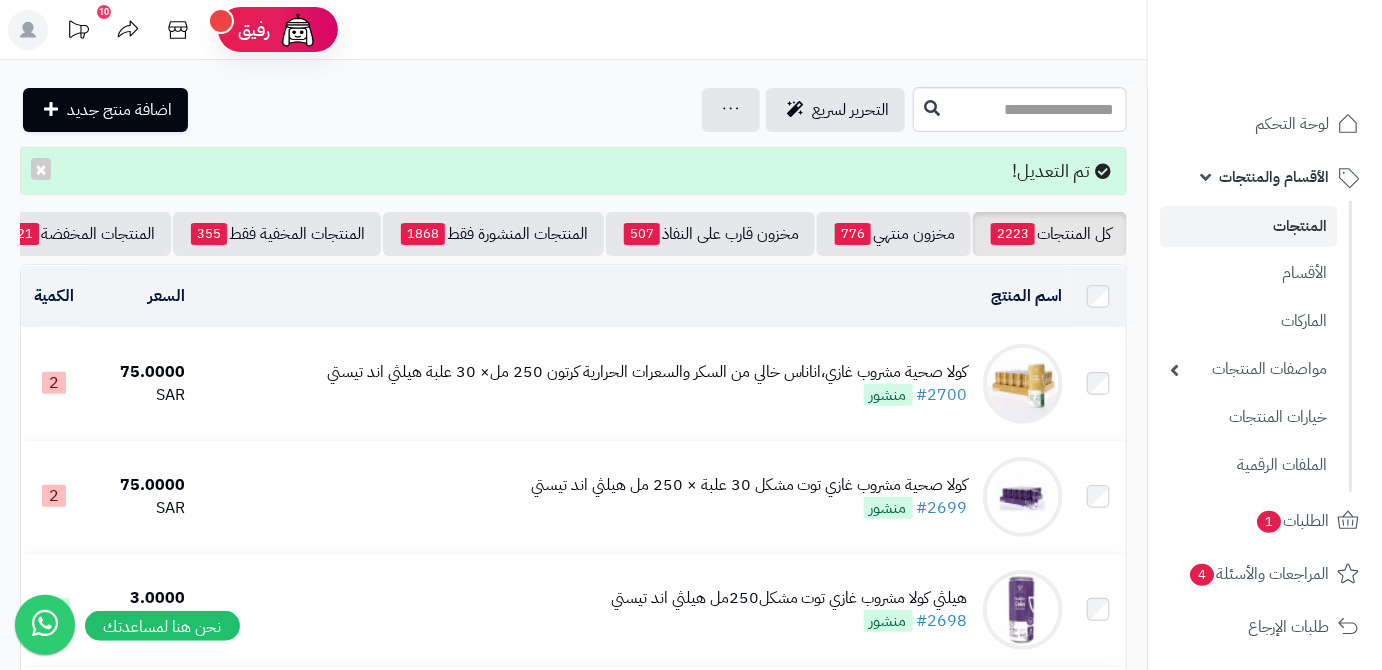 click on "كل المنتجات
2223
مخزون منتهي
776
مخزون قارب على النفاذ
507
المنتجات المنشورة فقط
1868
المنتجات المخفية فقط
355
المنتجات المخفضة
21
تصفية المنتجات
اسم المنتج المحدد:  0
نسخ
حذف                             السعر                          الكمية
كولا صحية مشروب غازي،اناناس خالي من السكر والسعرات الحرارية كرتون  250 مل× 30 علبة   هيلثي اند تيستي
#2700
منشور
75.0000 SAR                          2
كولا صحية  مشروب غازي توت مشكل 30 علبة × 250 مل هيلثي اند تيستي
#2699
منشور
75.0000 SAR                          2
30" at bounding box center [573, 1974] 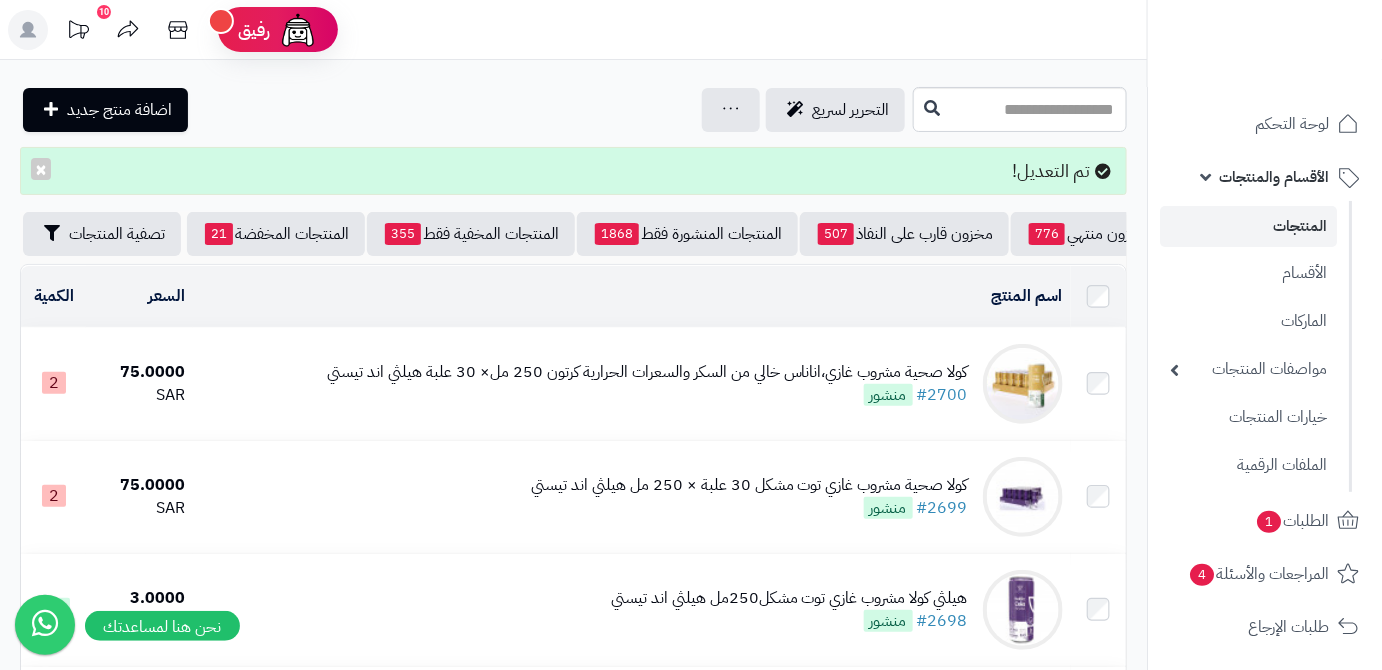 scroll, scrollTop: 0, scrollLeft: -211, axis: horizontal 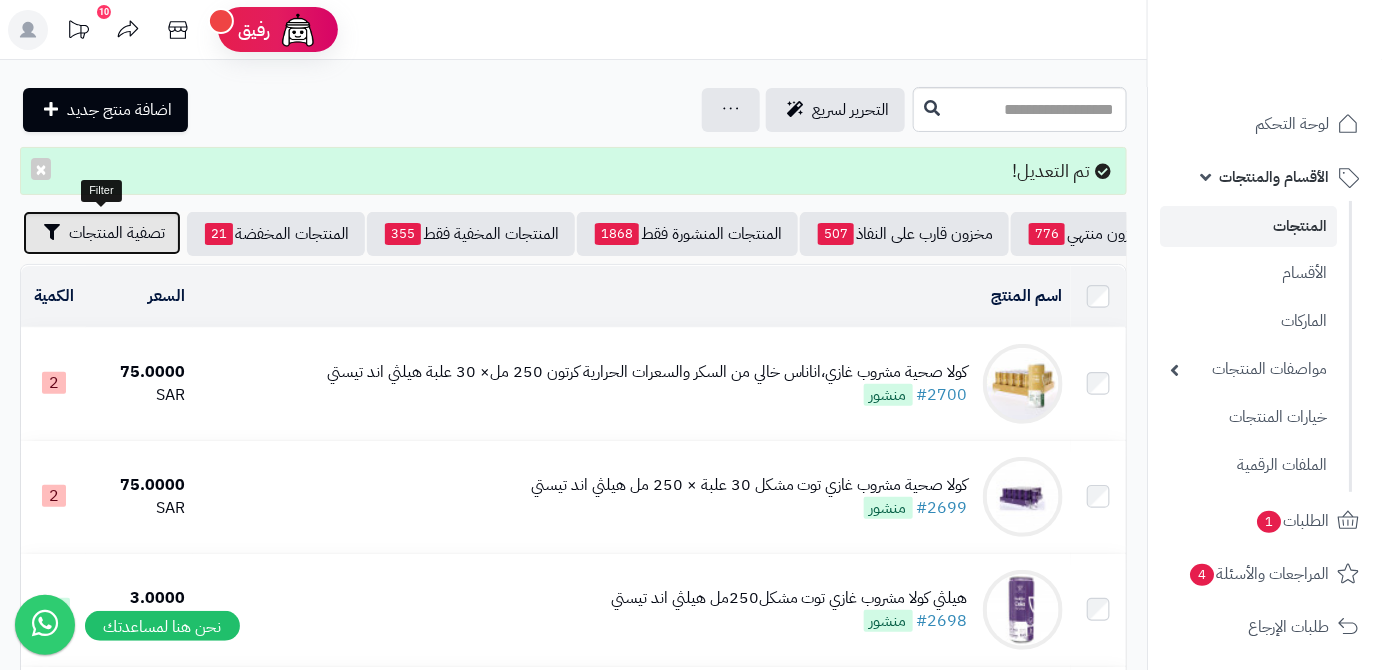 click on "تصفية المنتجات" at bounding box center (117, 233) 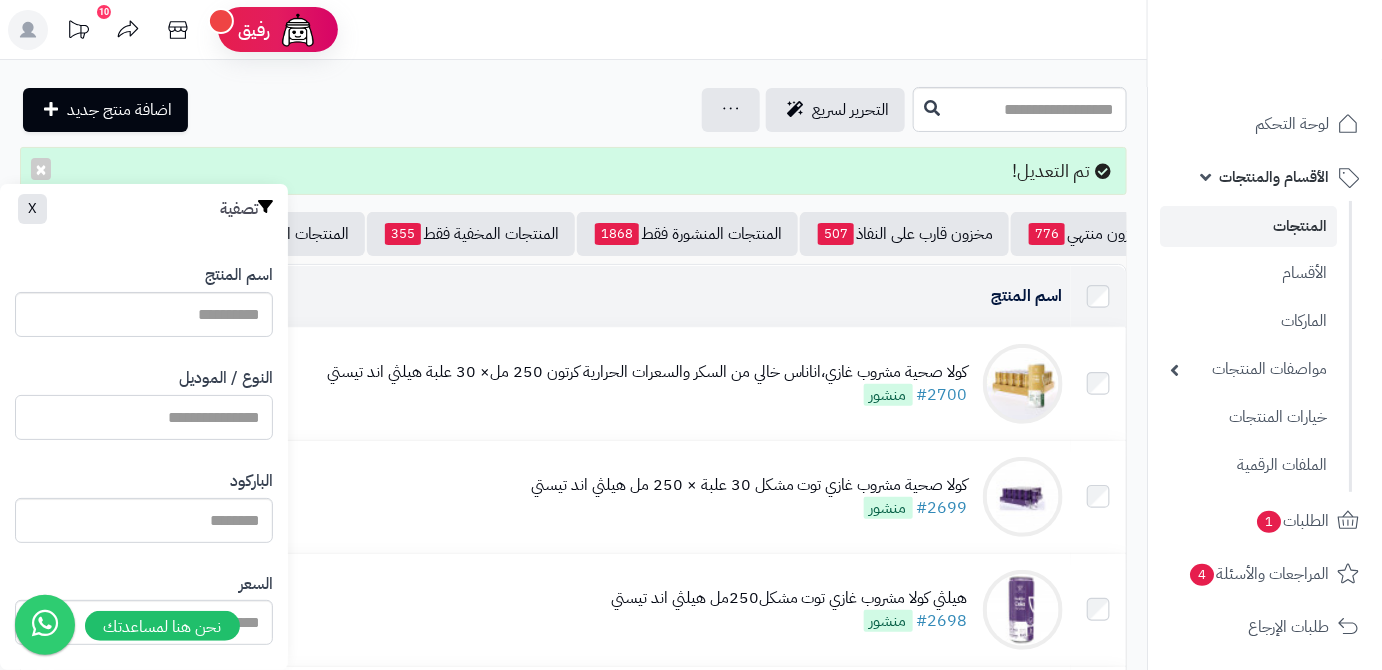 paste on "**********" 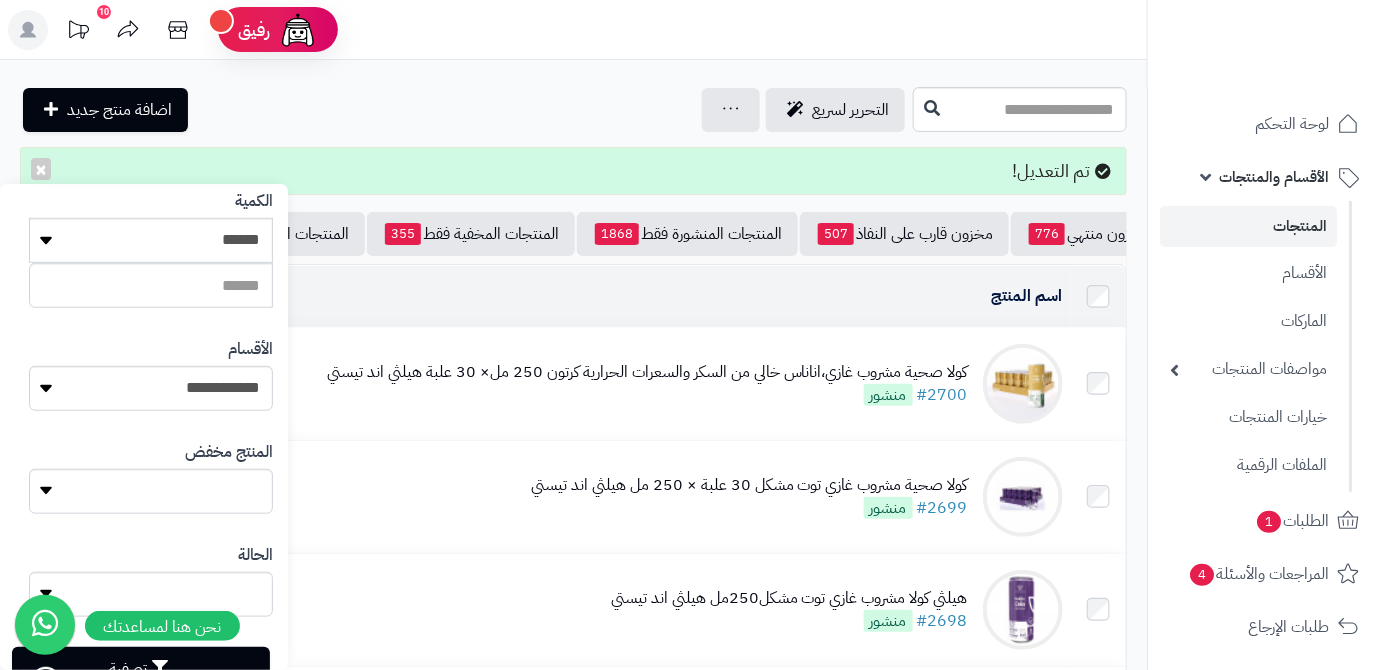 scroll, scrollTop: 552, scrollLeft: 0, axis: vertical 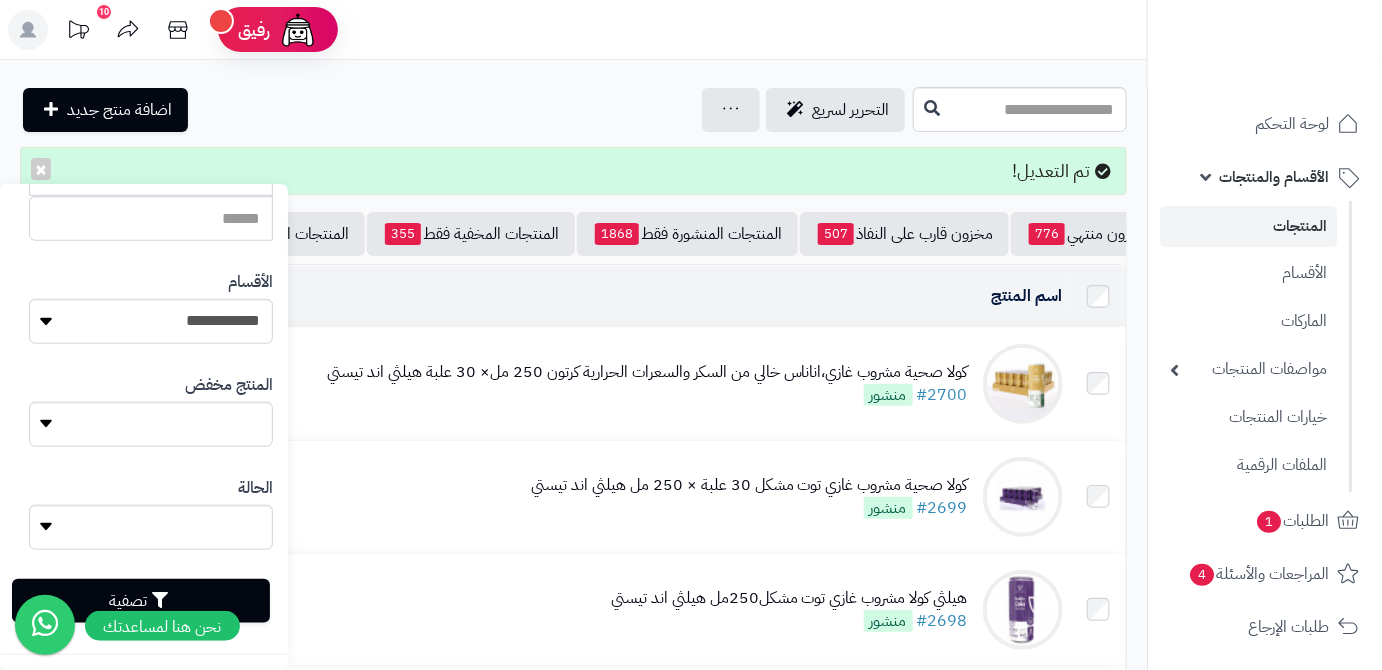 type on "**********" 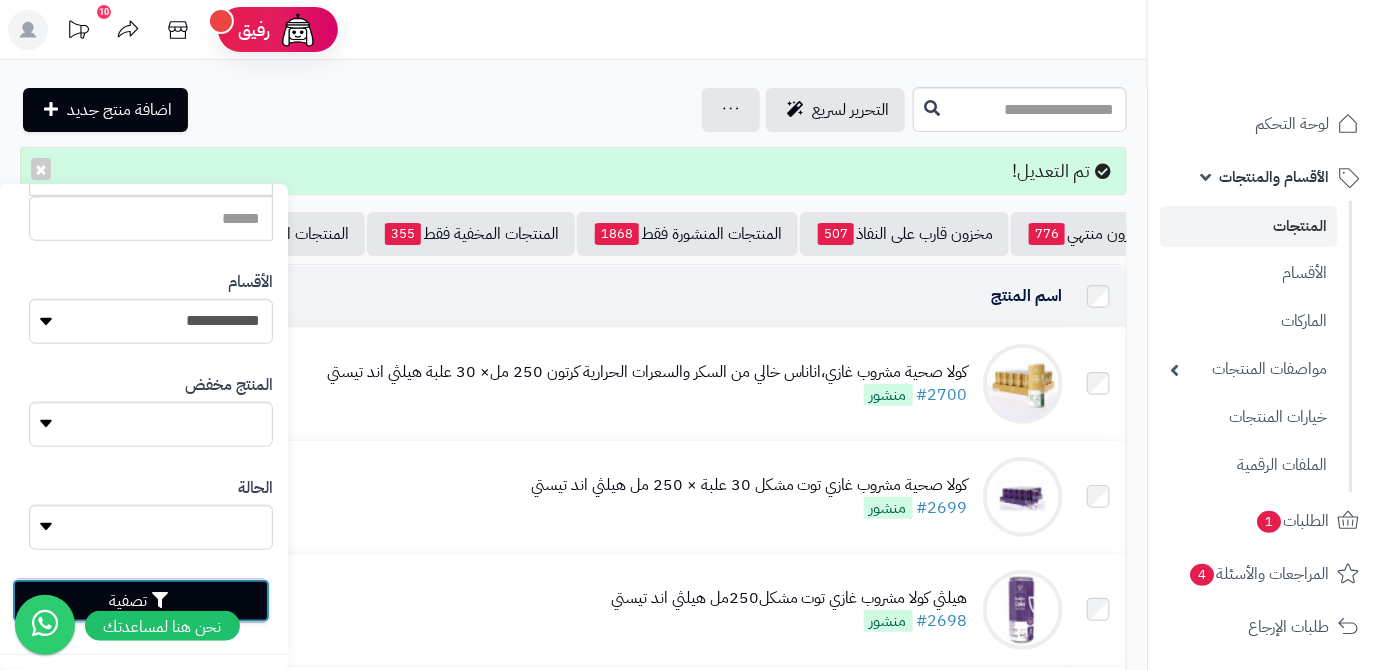 click on "تصفية" at bounding box center [141, 601] 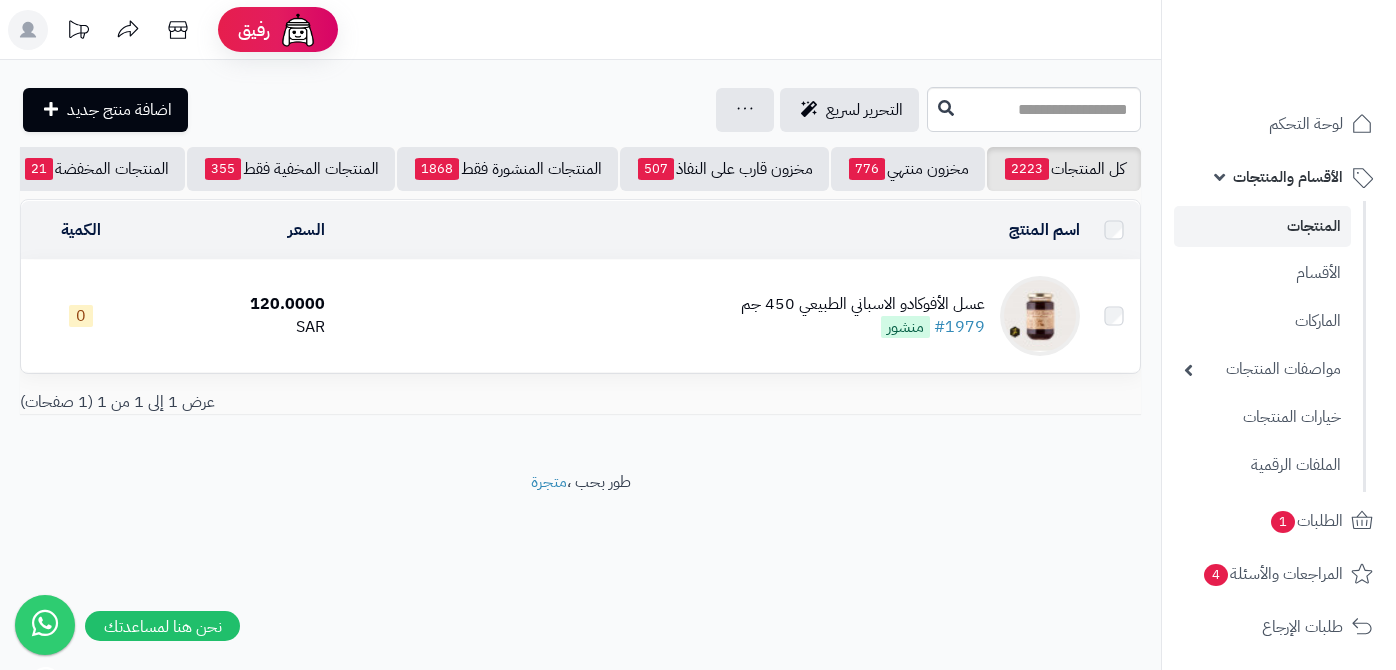 scroll, scrollTop: 0, scrollLeft: 0, axis: both 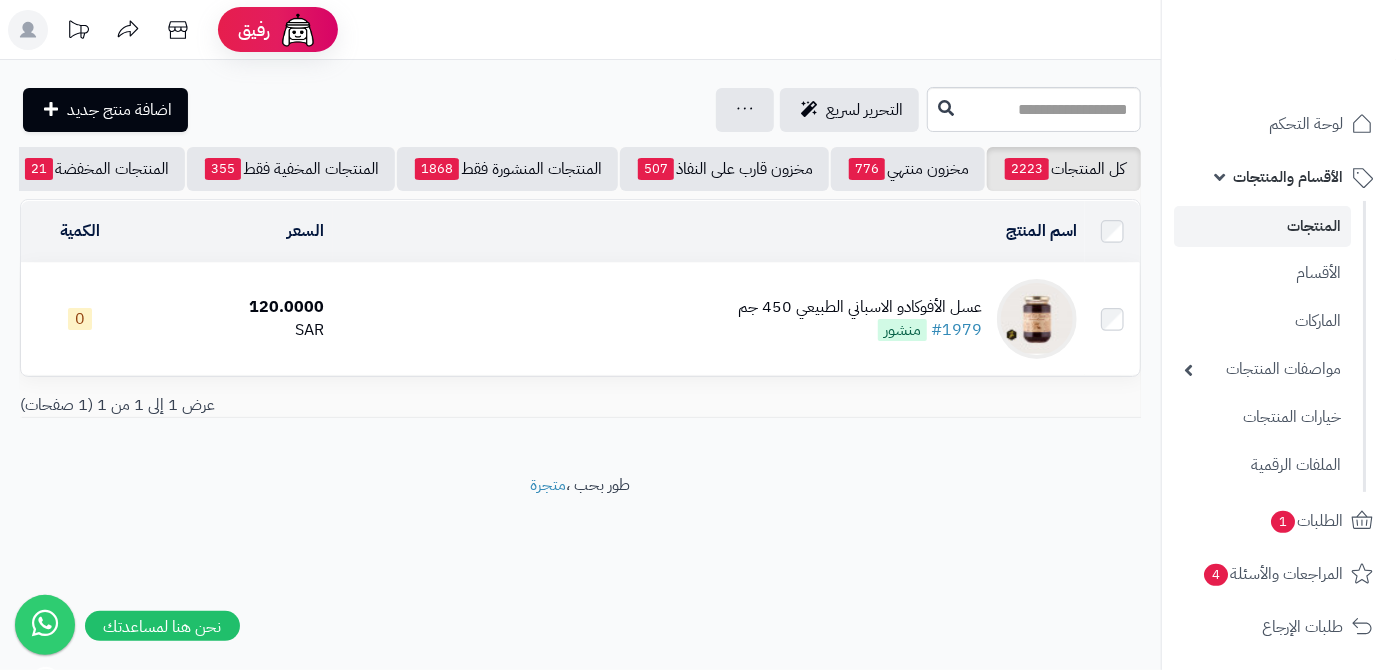 click on "عسل الأفوكادو الاسباني الطبيعي 450 جم" at bounding box center (860, 307) 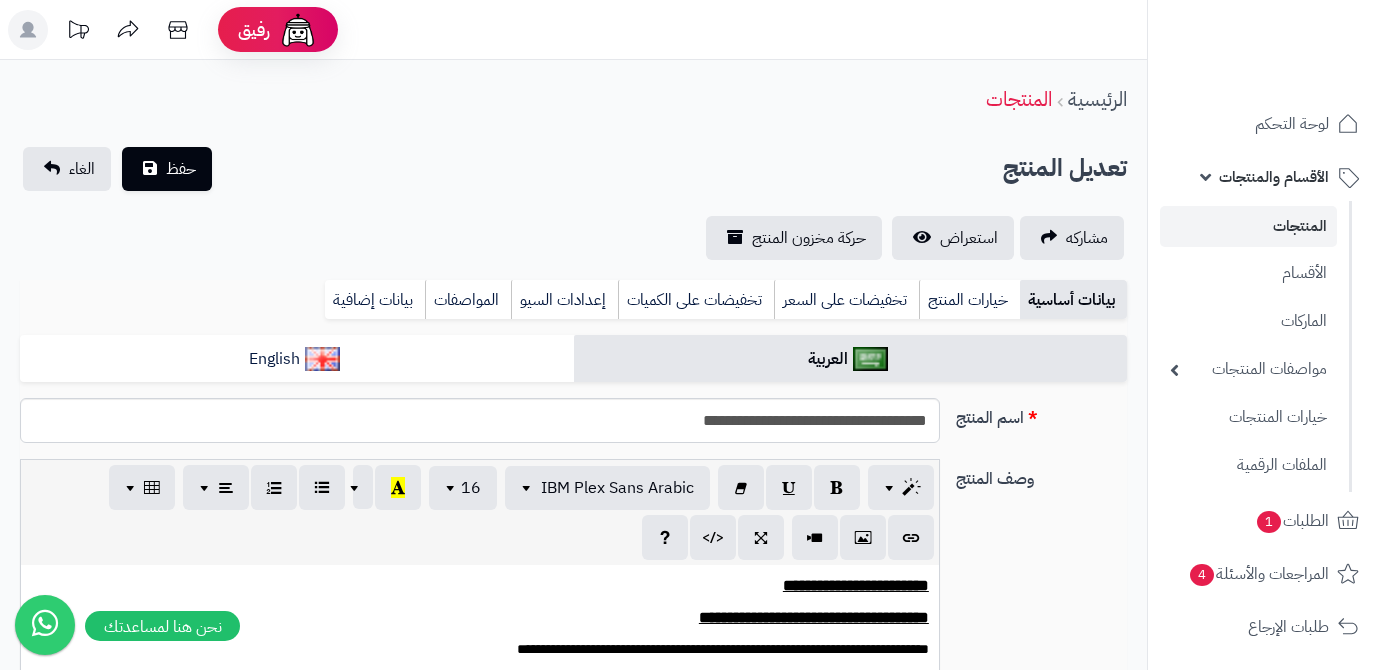 scroll, scrollTop: 0, scrollLeft: 0, axis: both 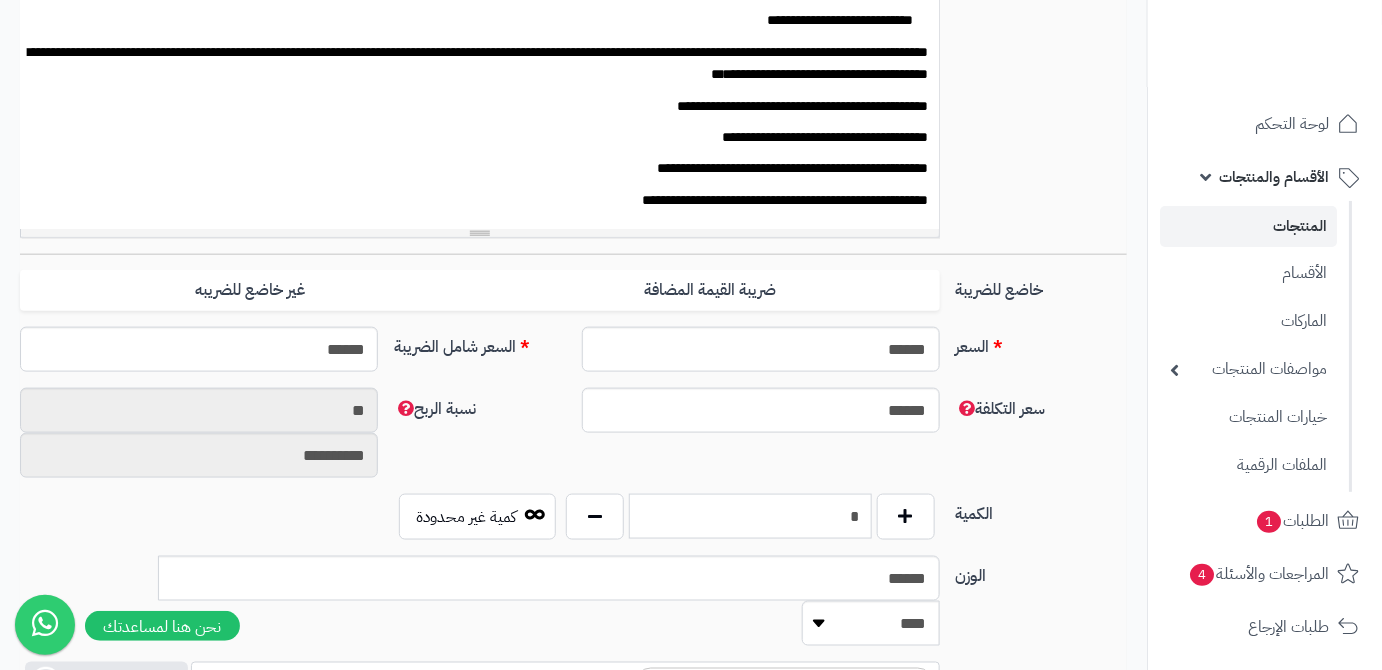 click on "*" at bounding box center (750, 516) 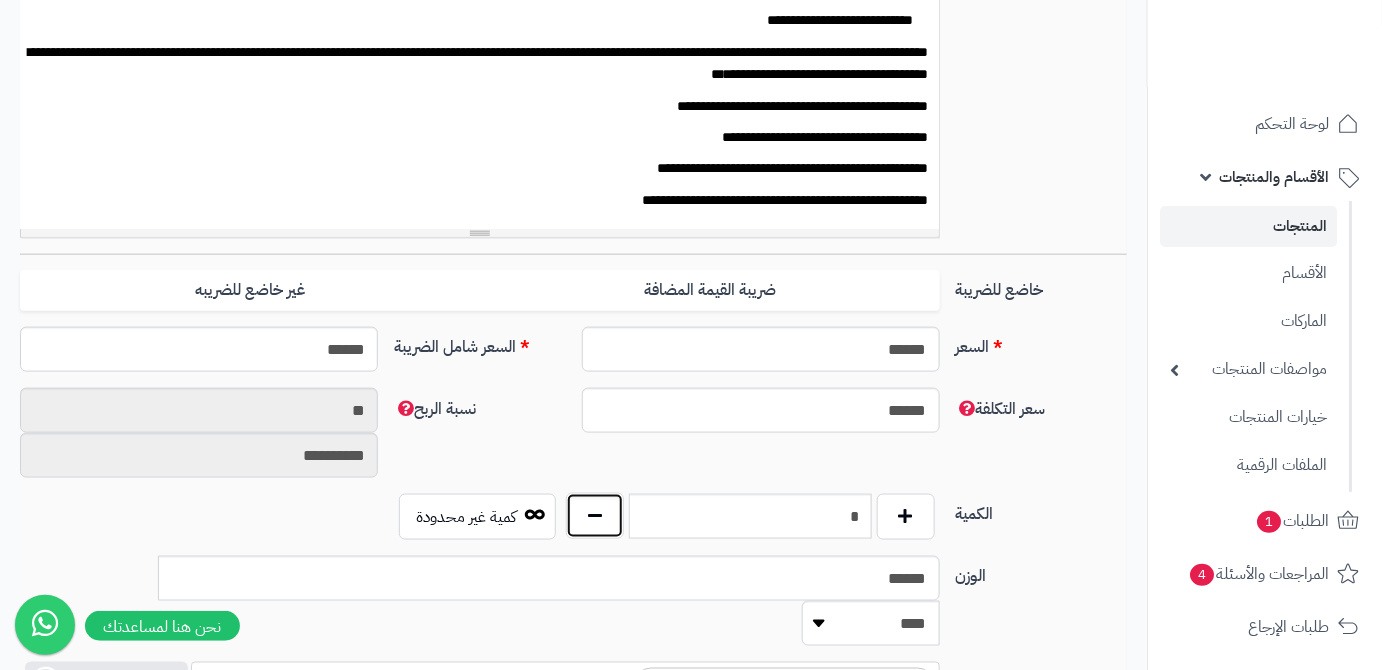 click at bounding box center (595, 516) 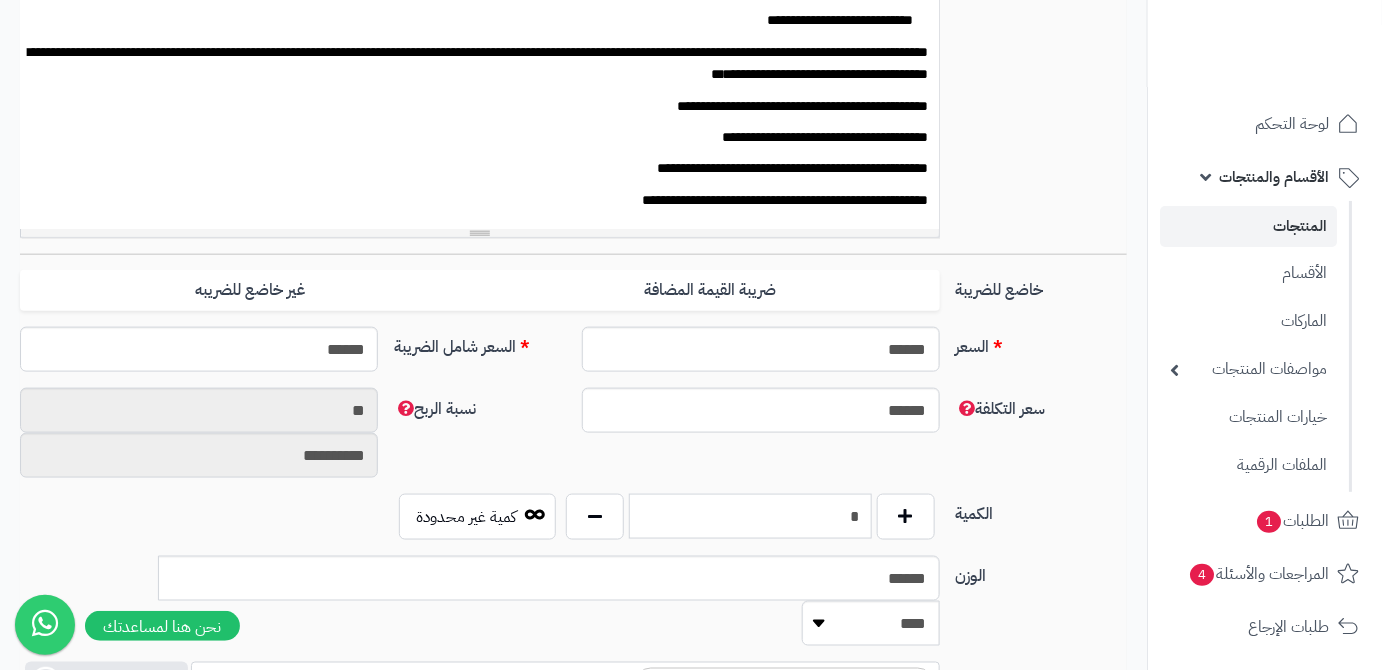 click on "*" at bounding box center (750, 516) 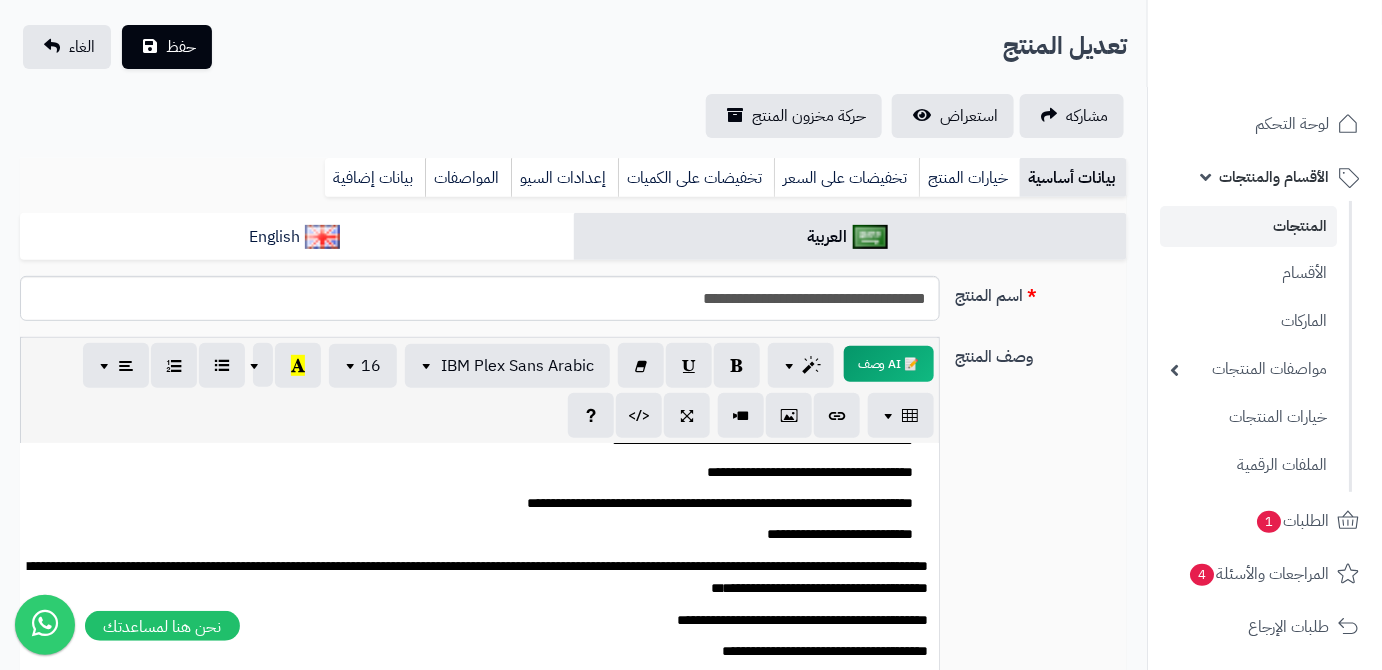 scroll, scrollTop: 90, scrollLeft: 0, axis: vertical 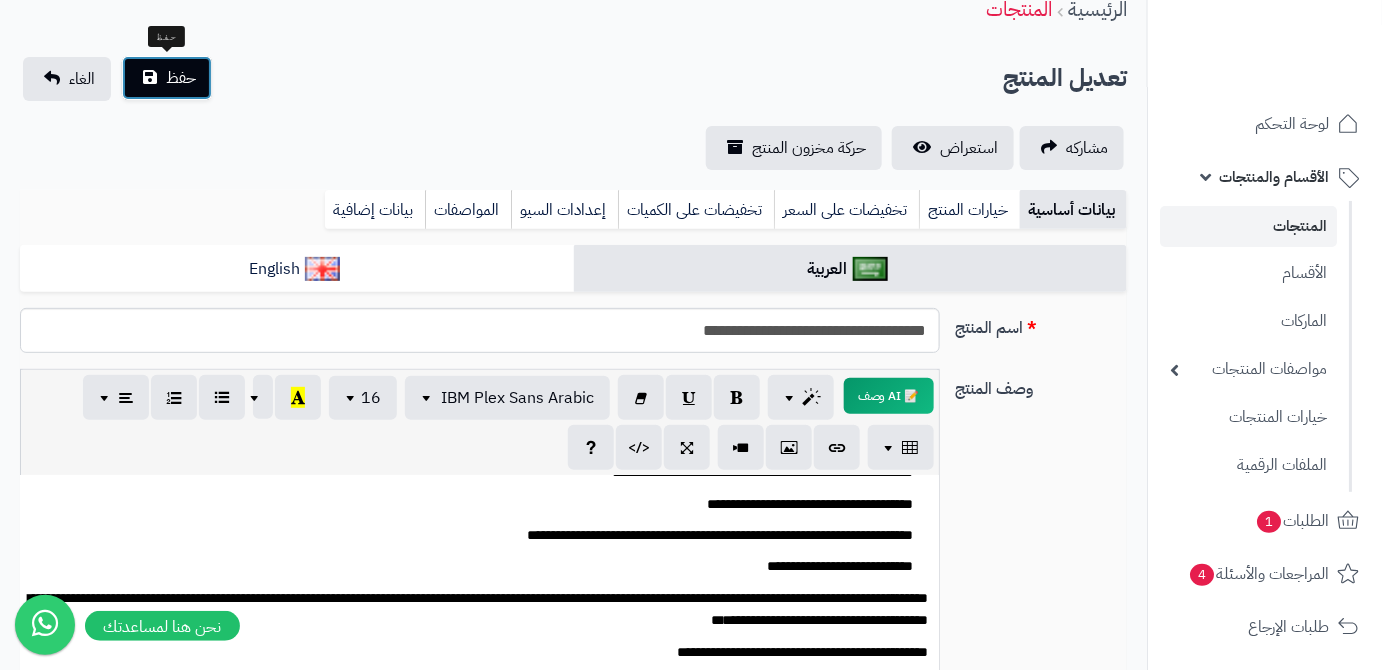 click on "حفظ" at bounding box center (167, 78) 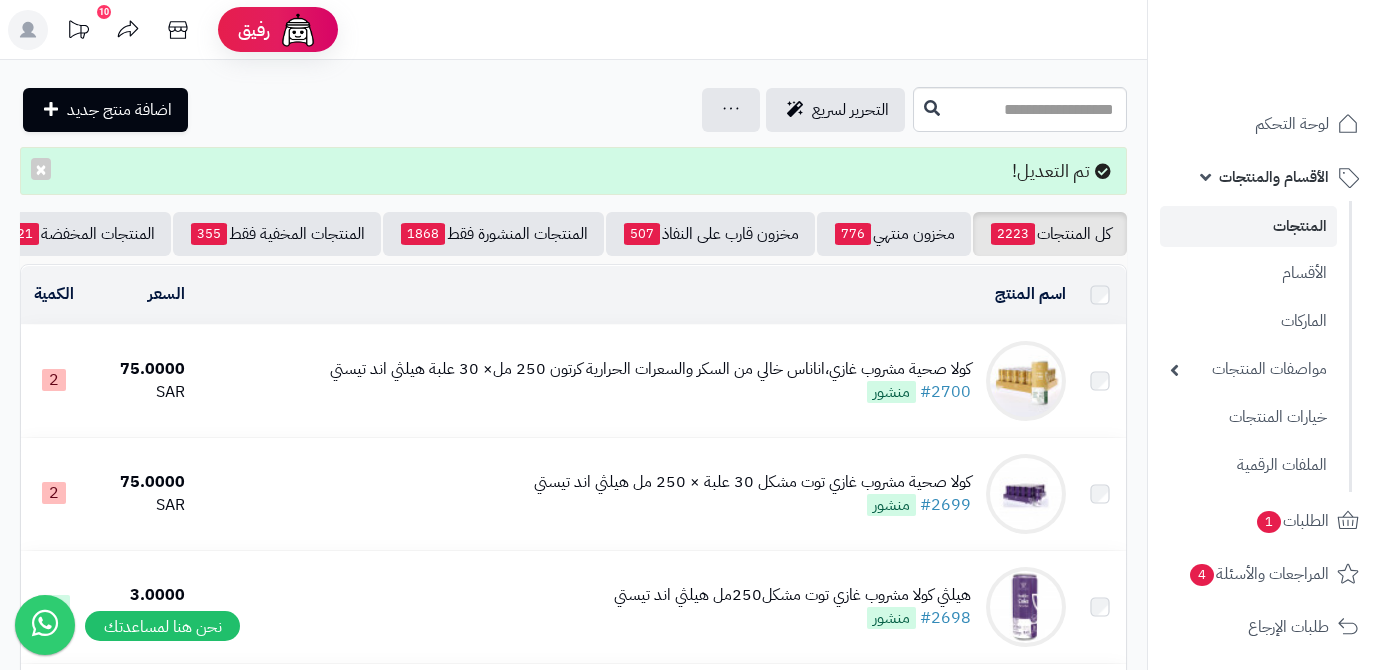 scroll, scrollTop: 0, scrollLeft: 0, axis: both 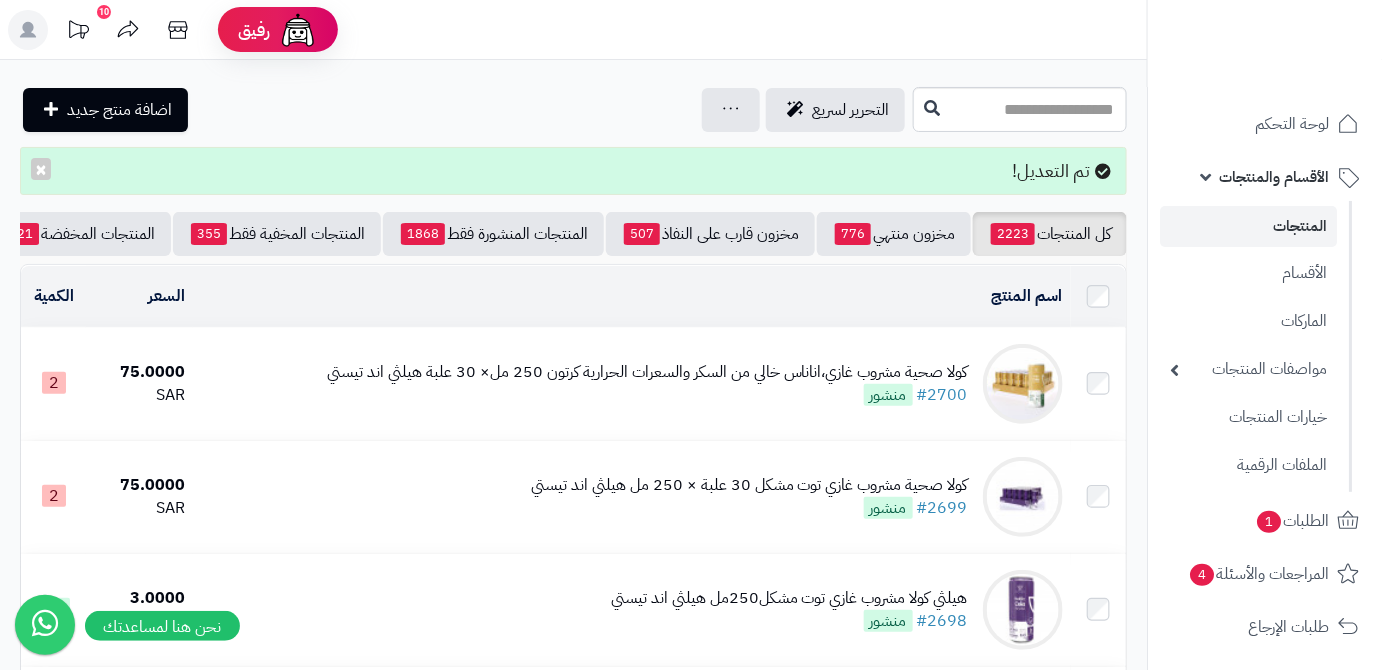 click on "كل المنتجات
2223
مخزون منتهي
776
مخزون قارب على النفاذ
507
المنتجات المنشورة فقط
1868
المنتجات المخفية فقط
355
المنتجات المخفضة
21
تصفية المنتجات
اسم المنتج المحدد:  0
نسخ
حذف                             السعر                          الكمية
كولا صحية مشروب غازي،اناناس خالي من السكر والسعرات الحرارية كرتون  250 مل× 30 علبة   هيلثي اند تيستي
#2700
منشور
75.0000 SAR                          2
كولا صحية  مشروب غازي توت مشكل 30 علبة × 250 مل هيلثي اند تيستي
#2699
منشور
75.0000 SAR                          2
30" at bounding box center (573, 1974) 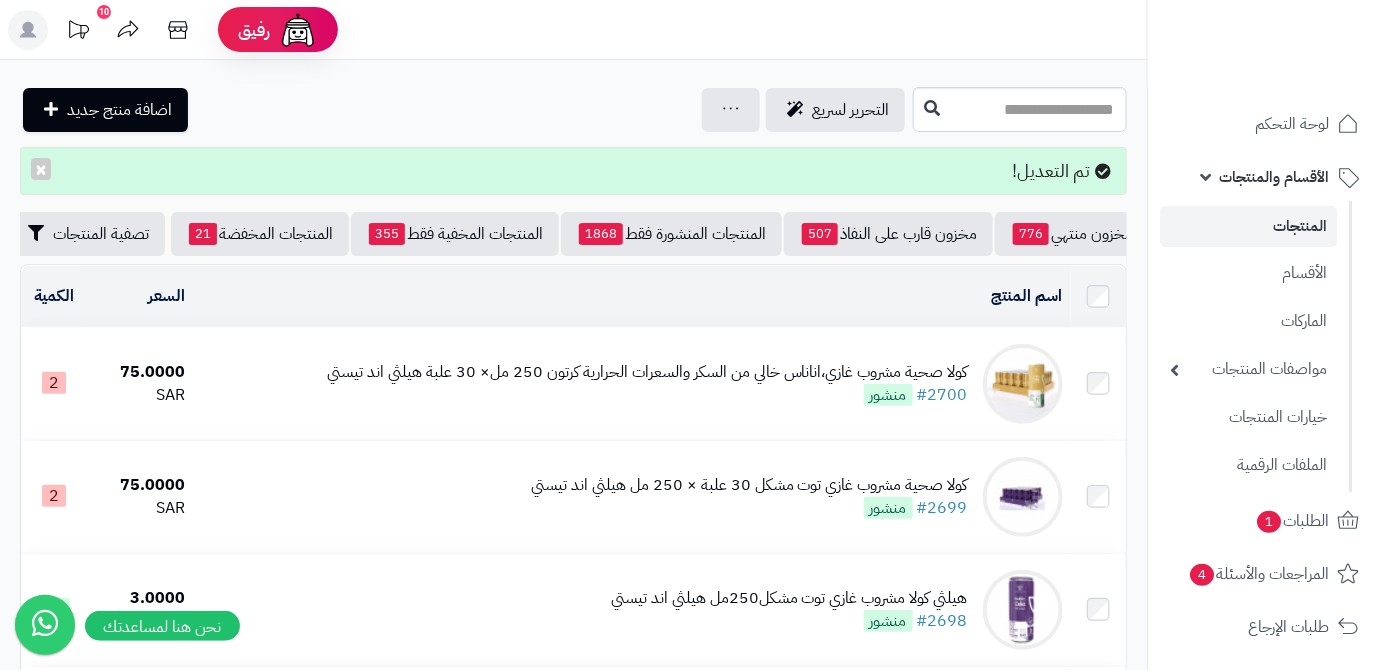 scroll, scrollTop: 0, scrollLeft: -211, axis: horizontal 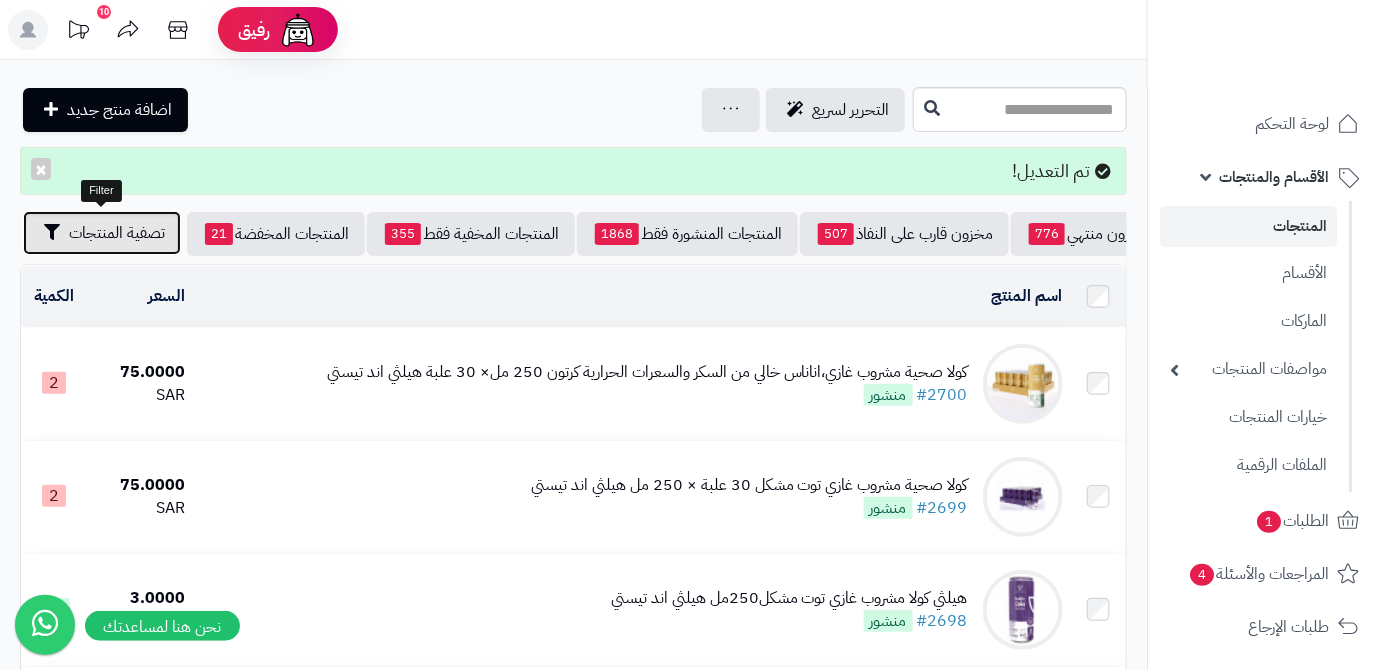 click on "تصفية المنتجات" at bounding box center [117, 233] 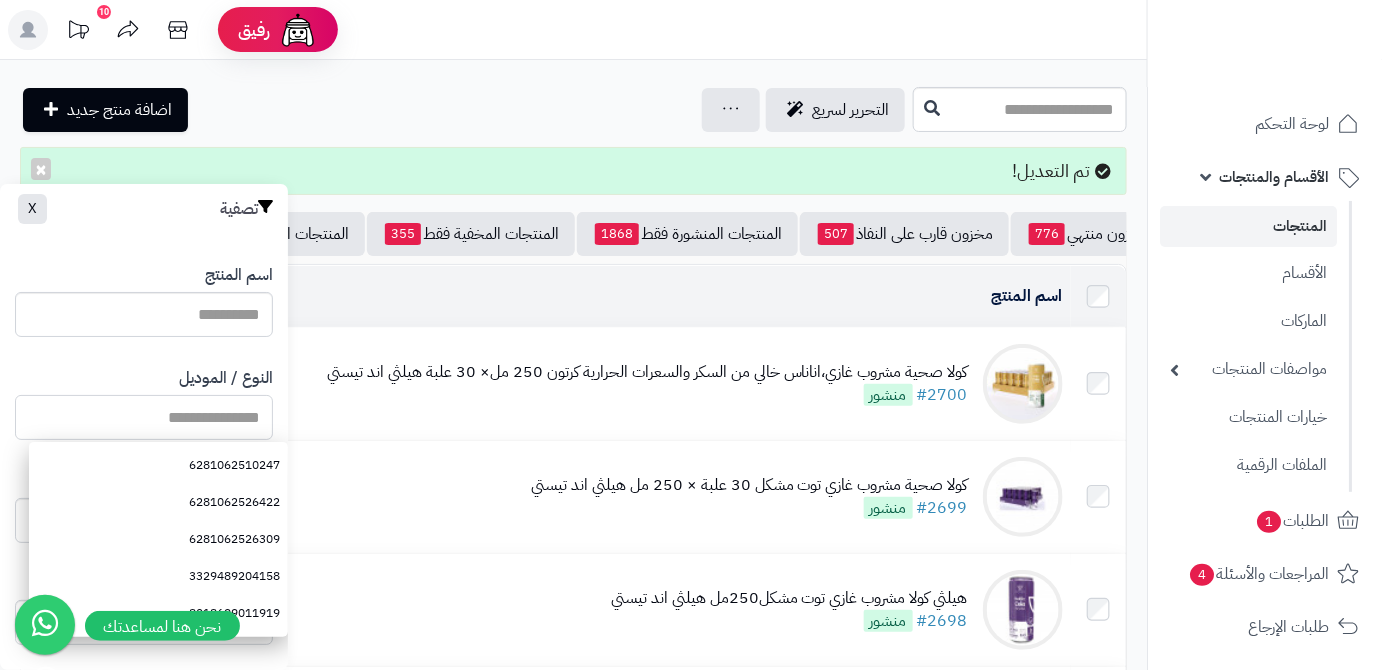 paste on "**********" 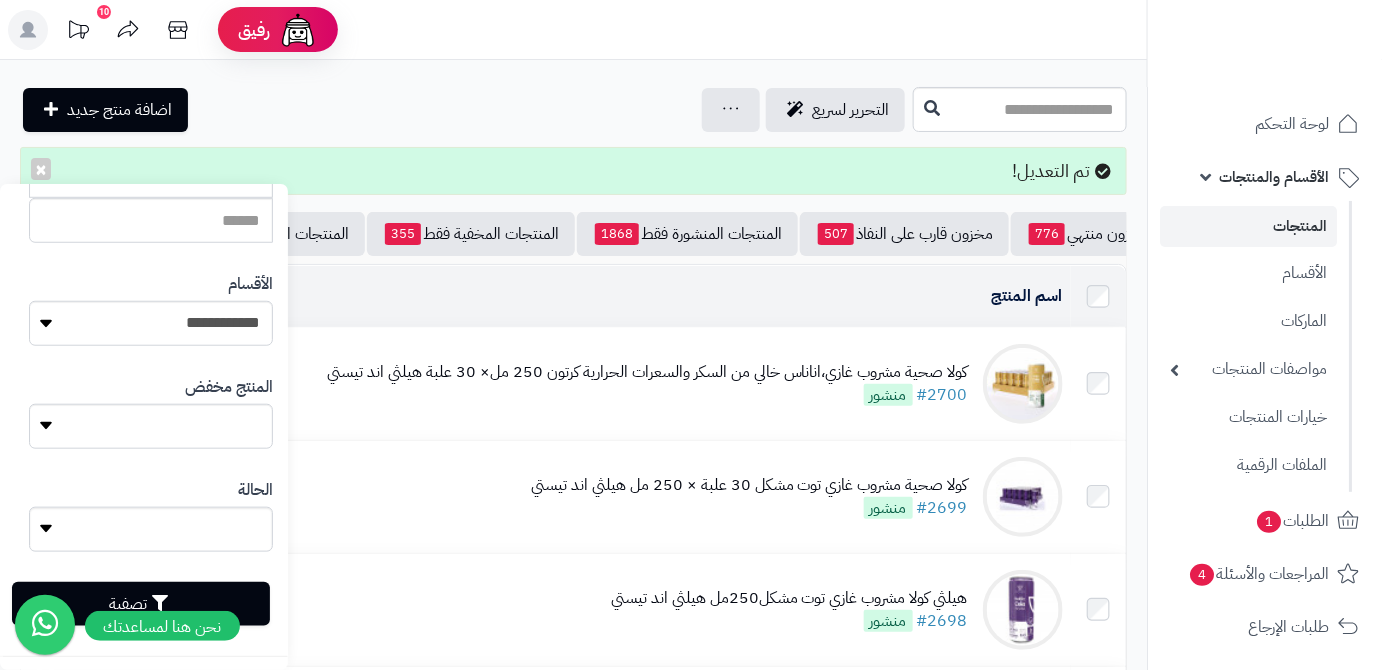 scroll, scrollTop: 552, scrollLeft: 0, axis: vertical 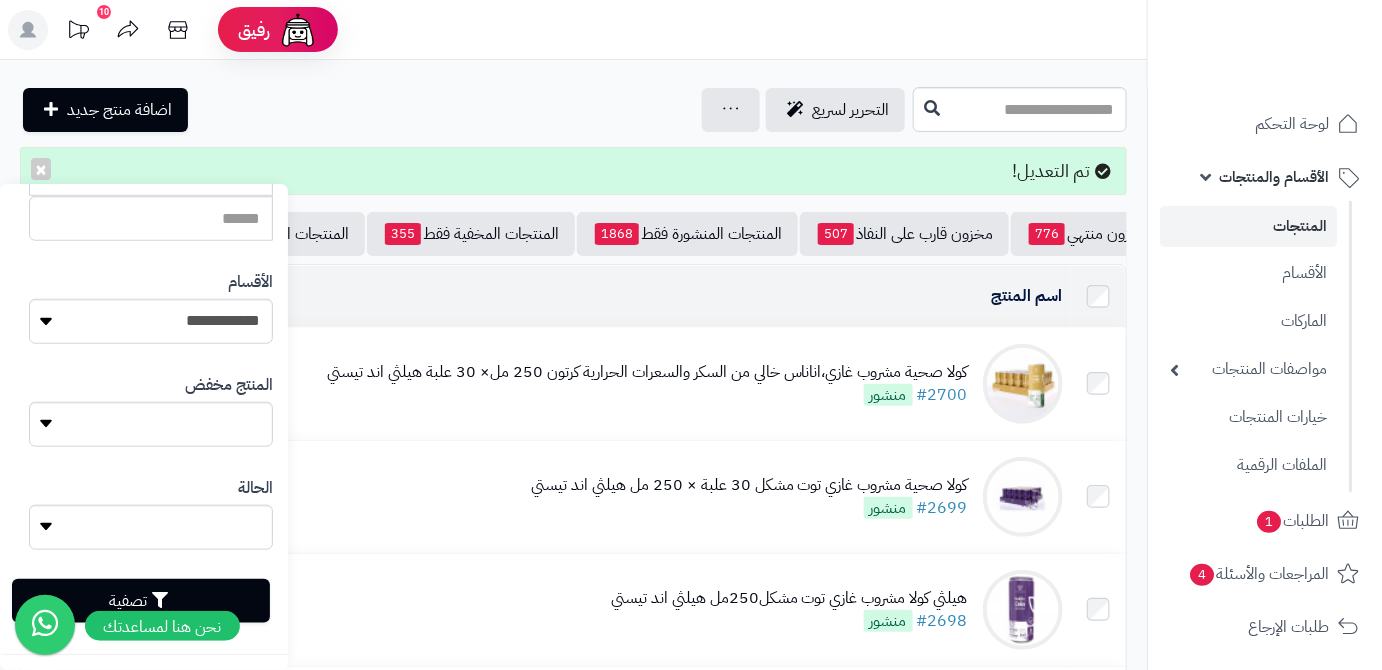 type on "**********" 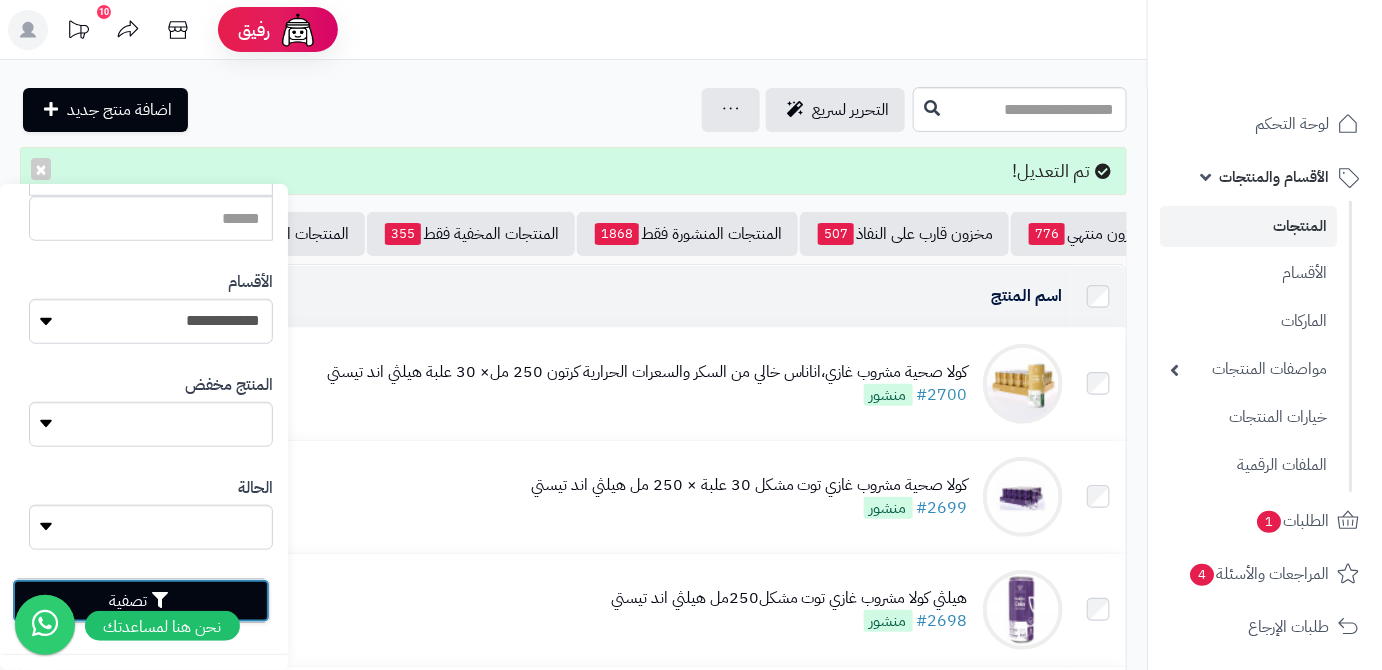 click on "تصفية" at bounding box center [141, 601] 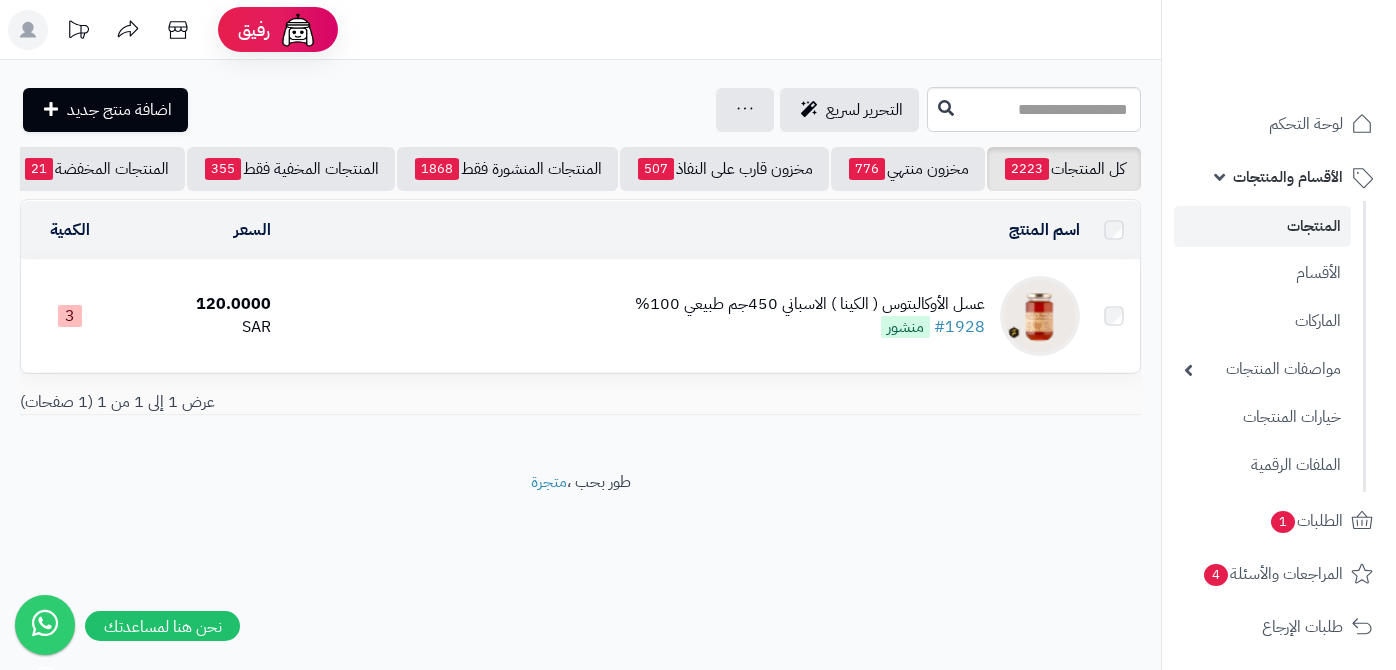 scroll, scrollTop: 0, scrollLeft: 0, axis: both 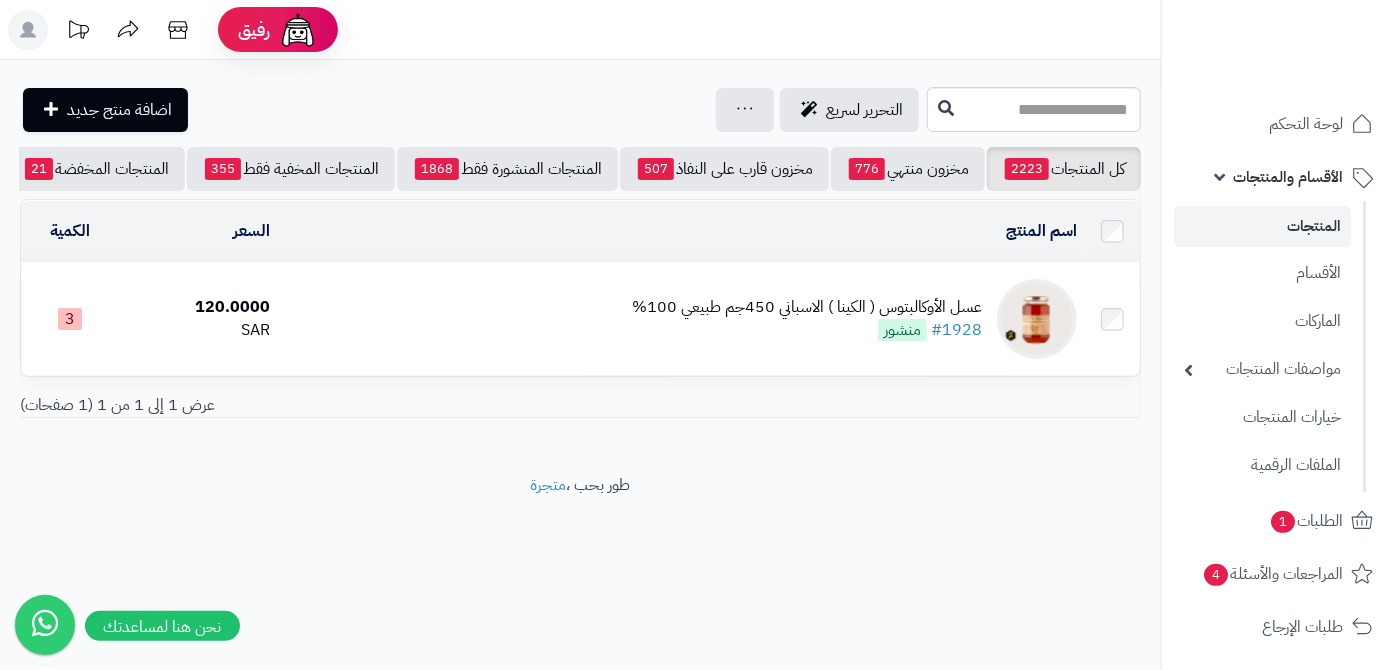 click on "عسل الأوكالبتوس ( الكينا ) الاسباني 450جم طبيعي 100%" at bounding box center [807, 307] 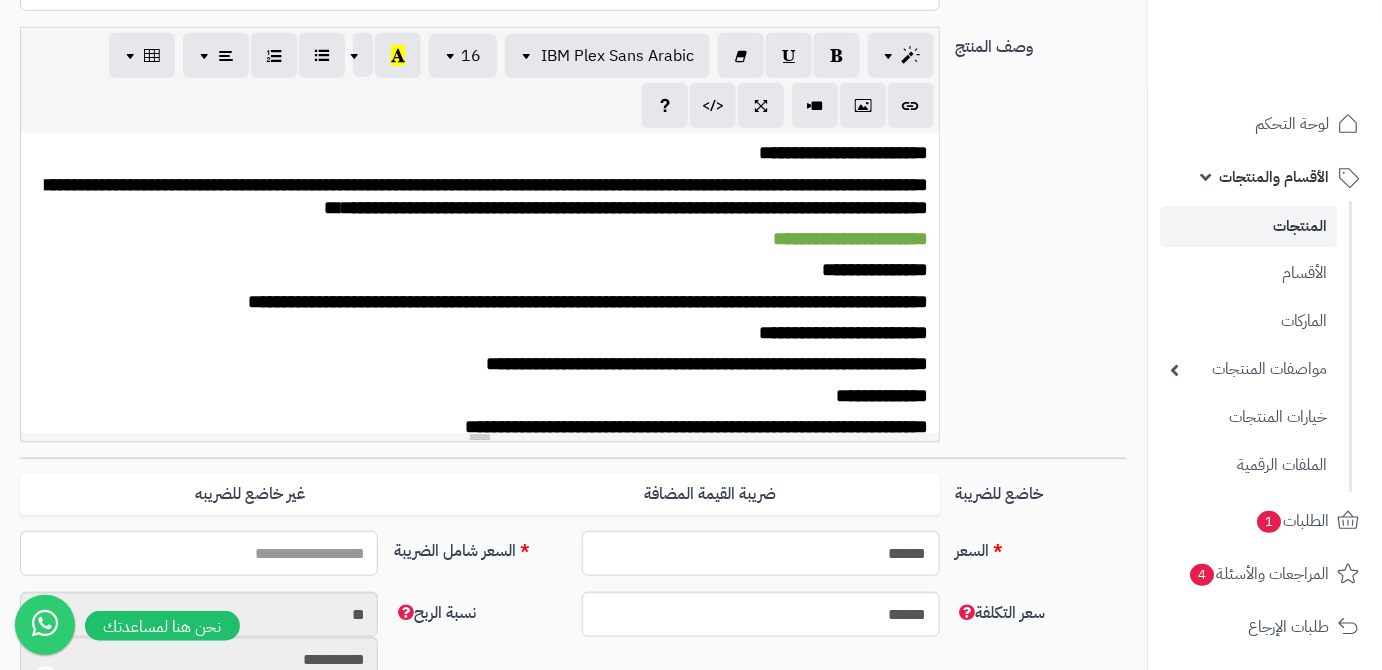 type on "******" 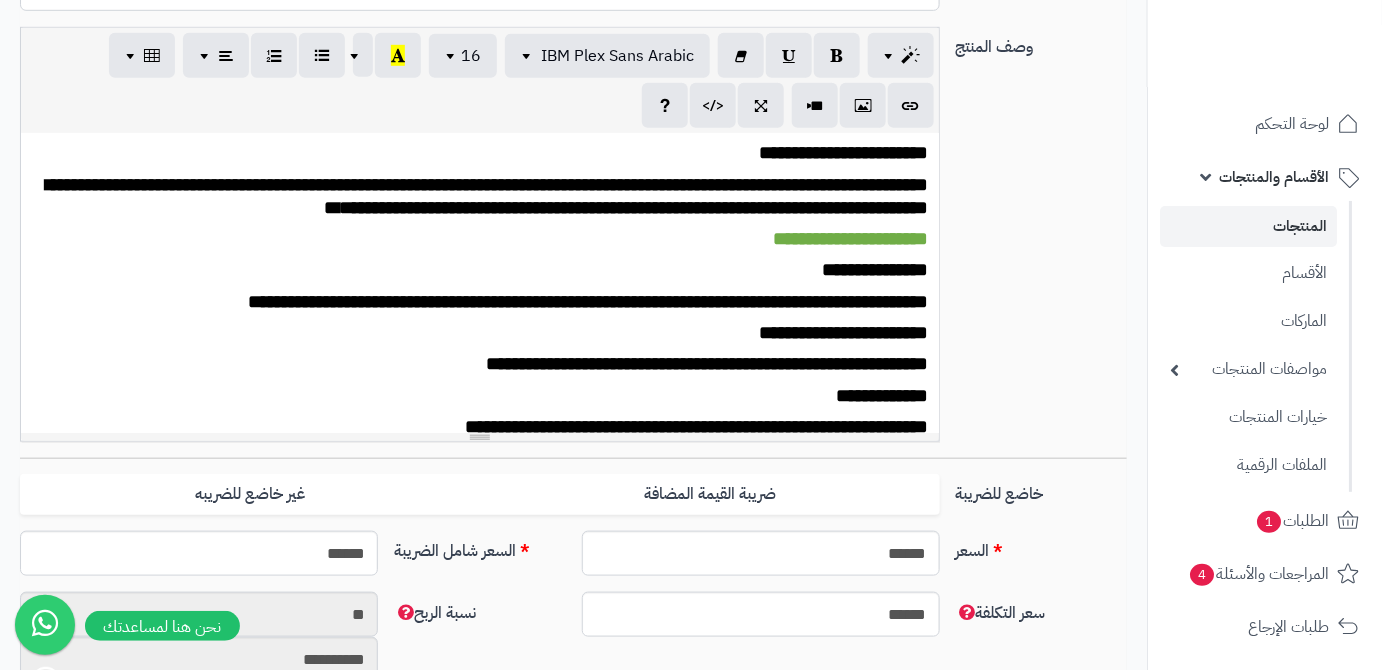 scroll, scrollTop: 454, scrollLeft: 0, axis: vertical 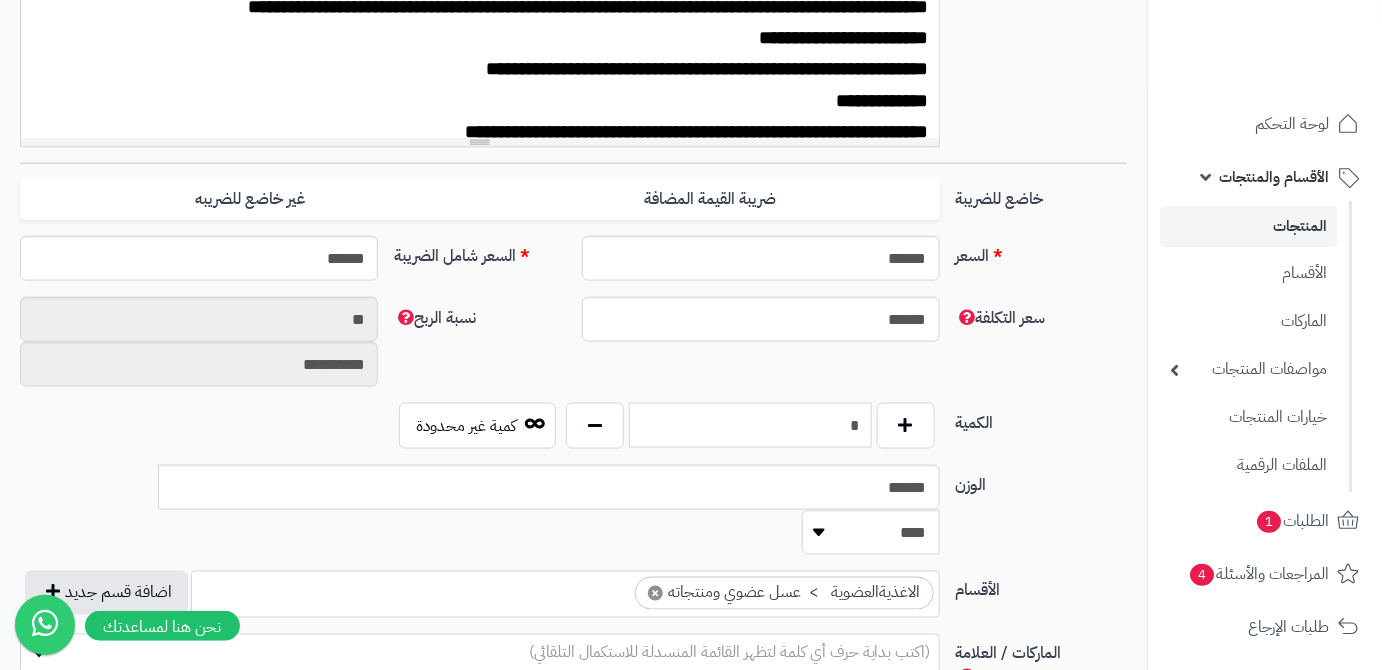 click on "*" at bounding box center [750, 425] 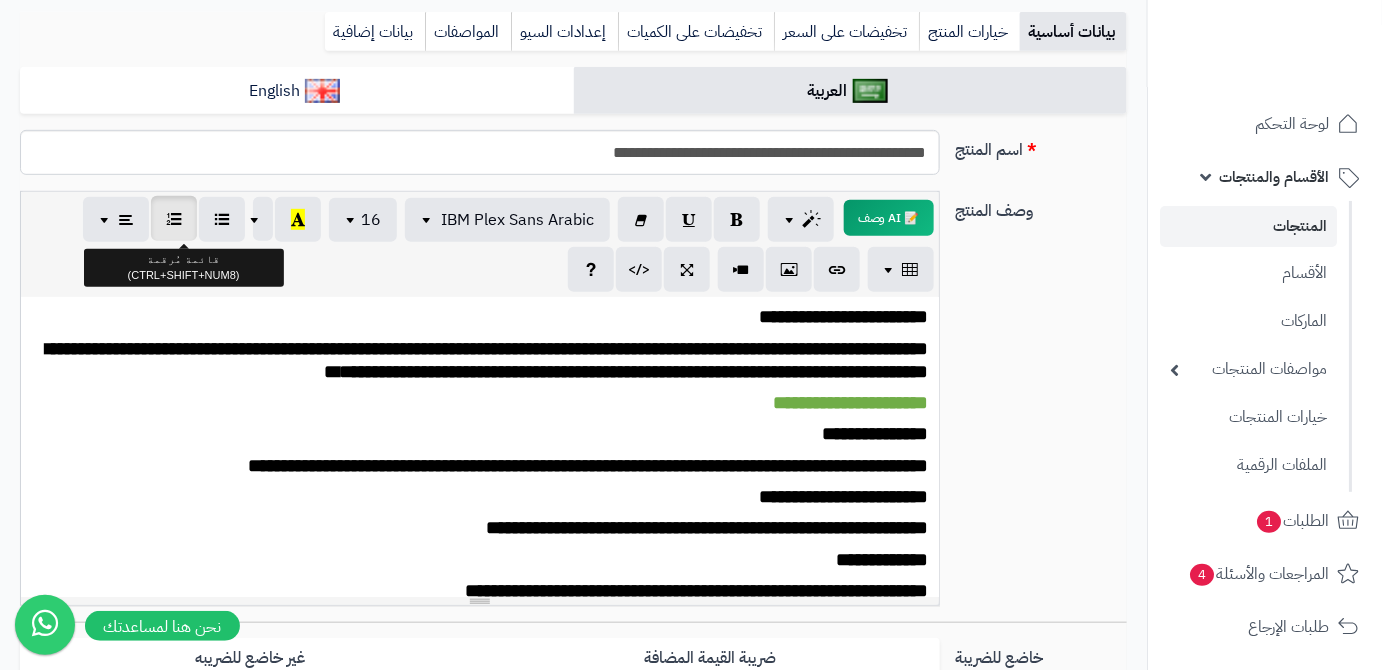 scroll, scrollTop: 90, scrollLeft: 0, axis: vertical 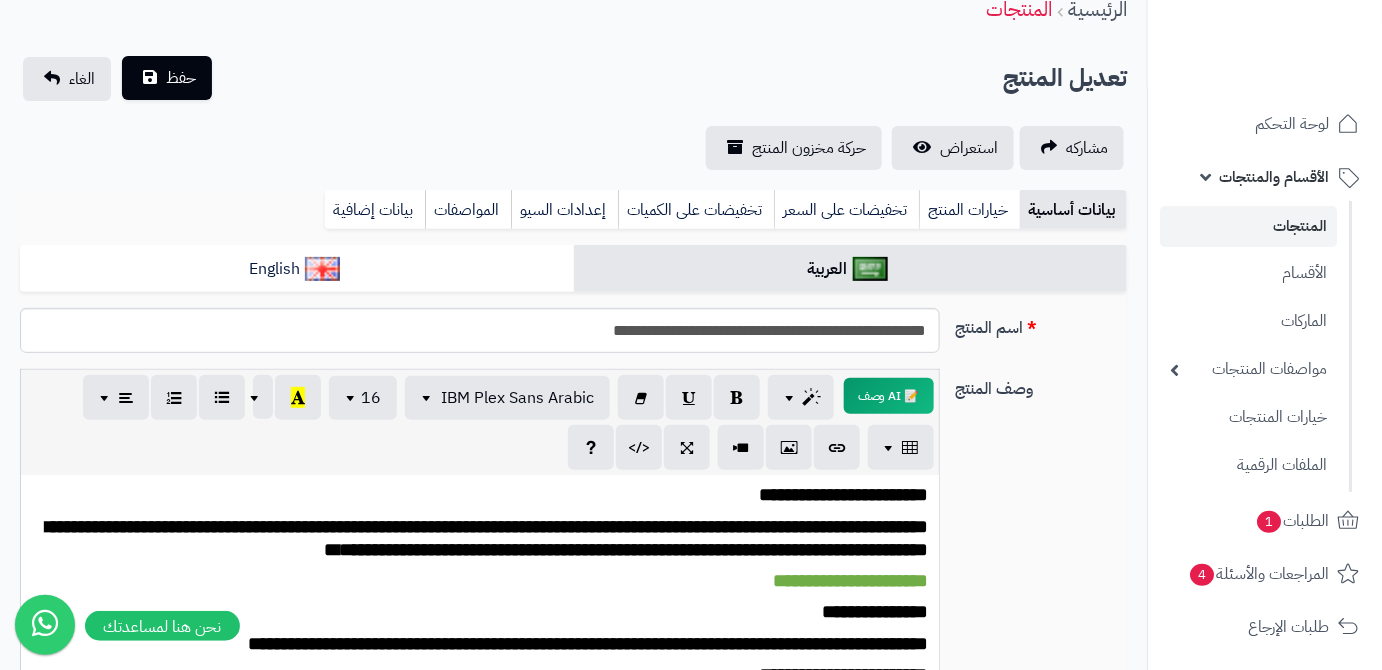 type on "*" 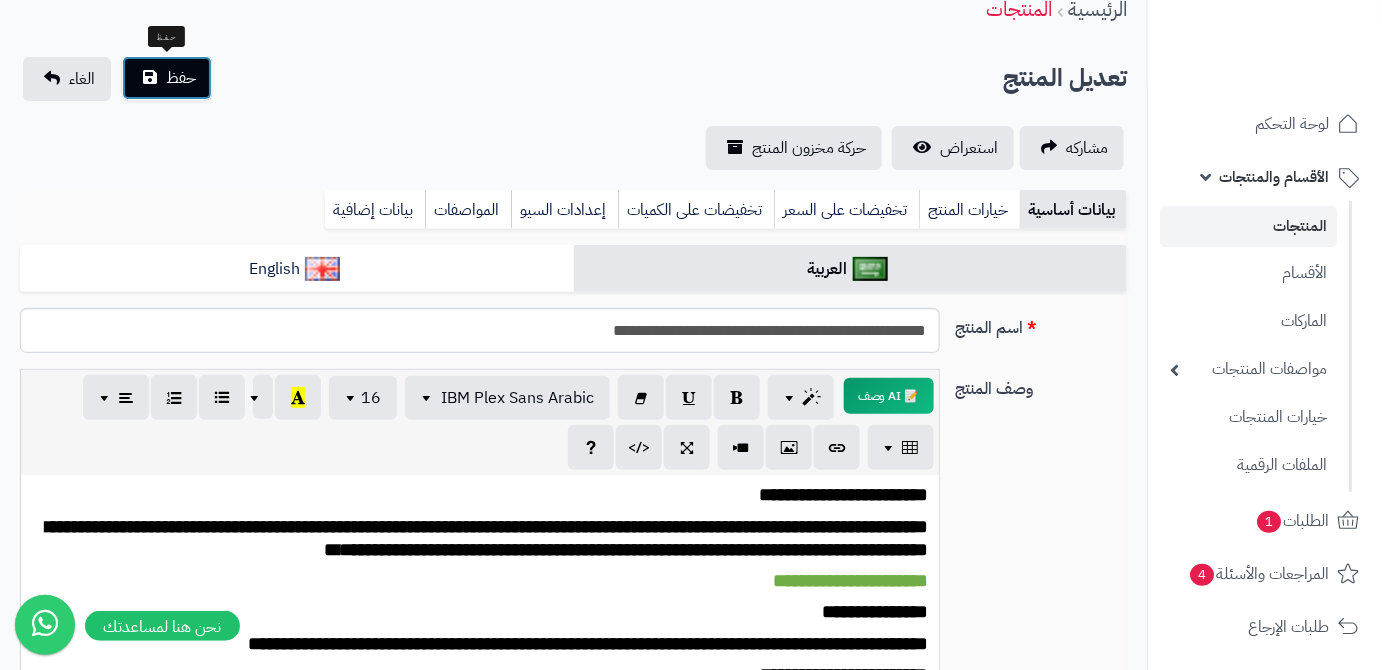click on "حفظ" at bounding box center (181, 78) 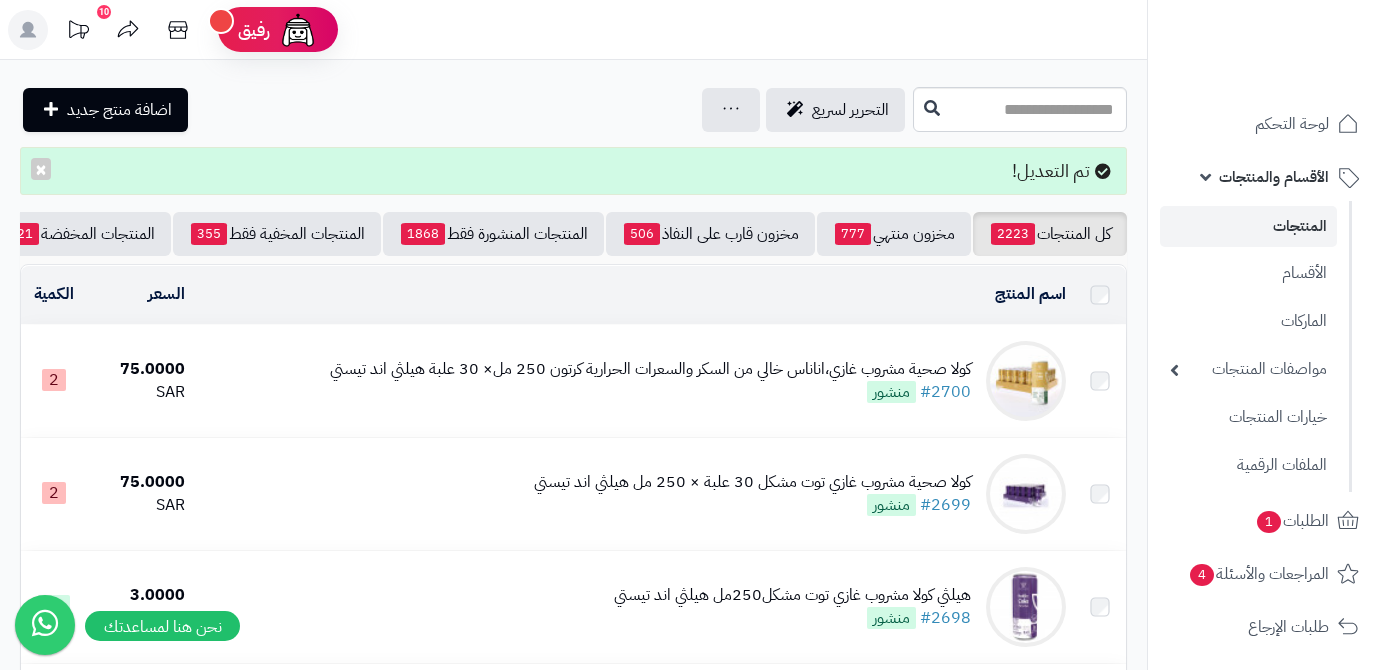 scroll, scrollTop: 0, scrollLeft: 0, axis: both 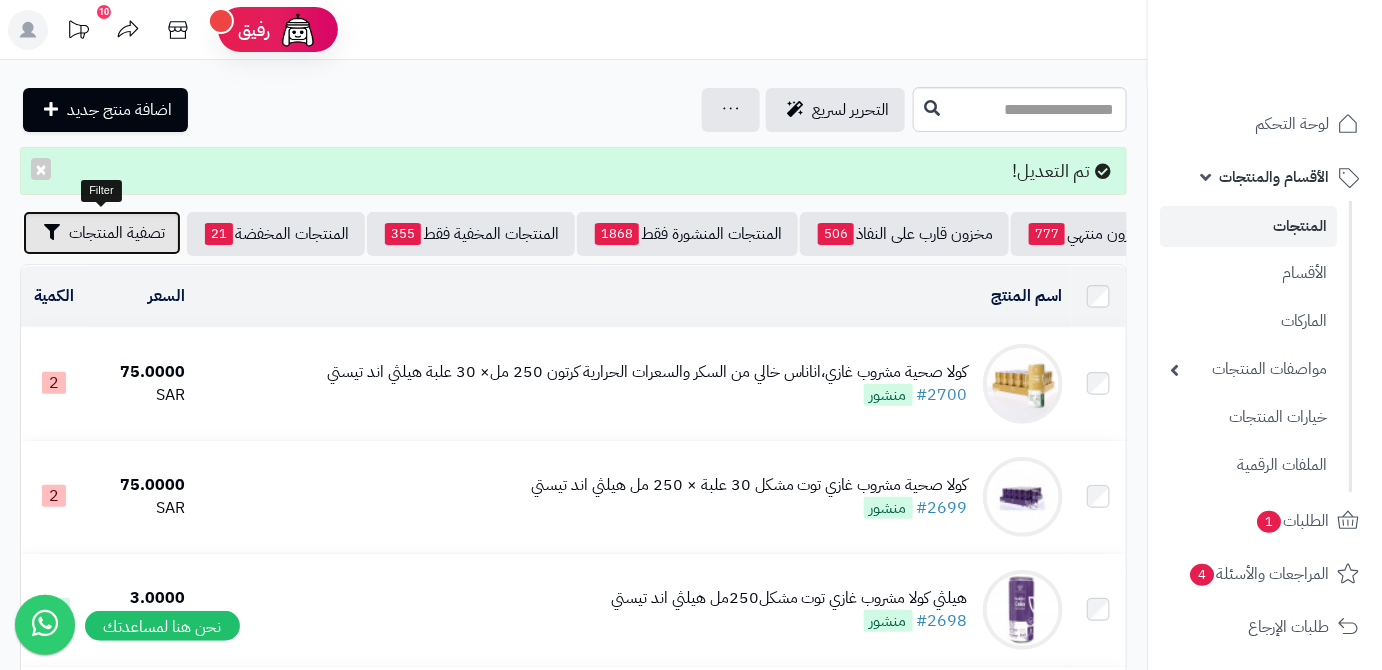 click on "تصفية المنتجات" at bounding box center (117, 233) 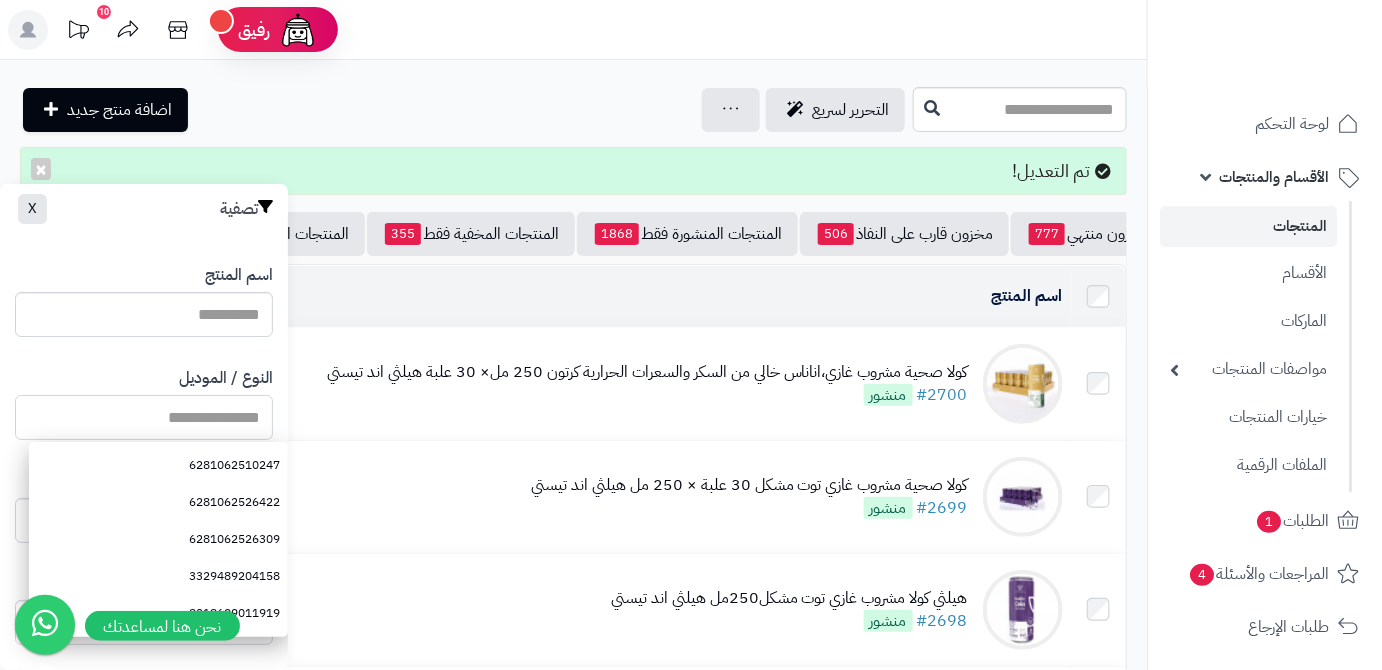 paste on "**********" 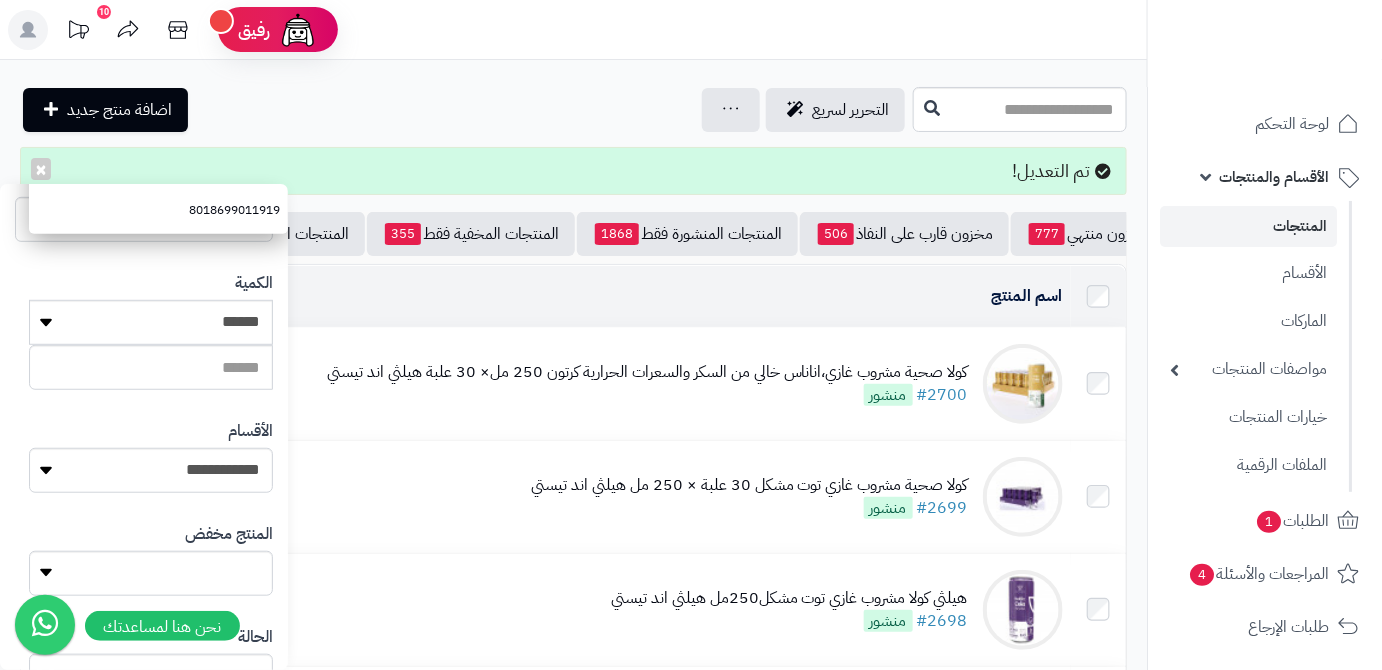 scroll, scrollTop: 552, scrollLeft: 0, axis: vertical 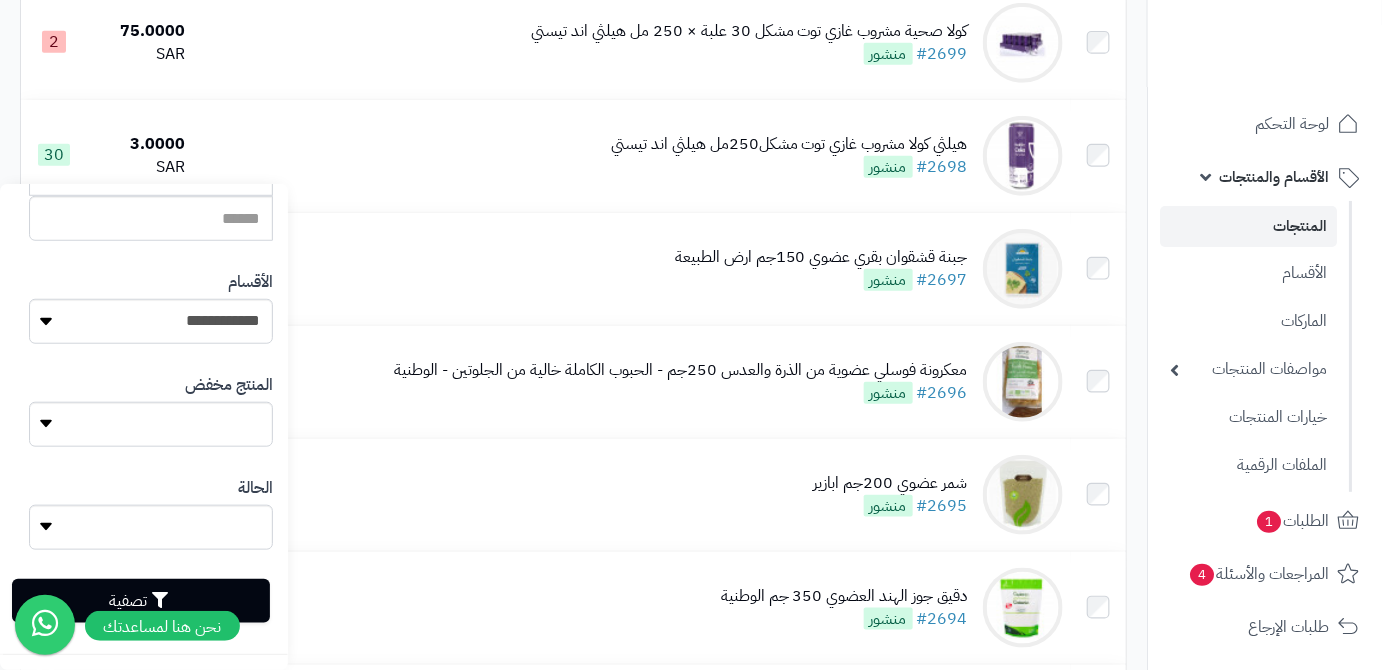 type on "**********" 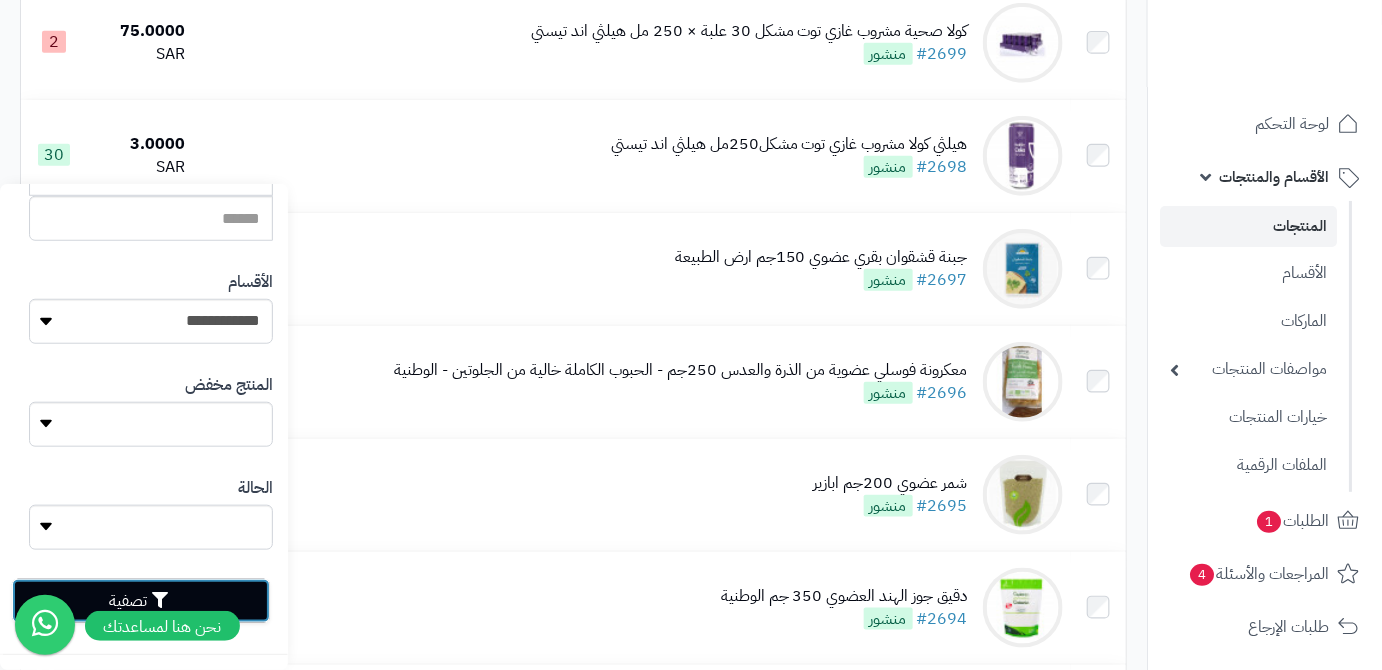 click on "تصفية" at bounding box center (141, 601) 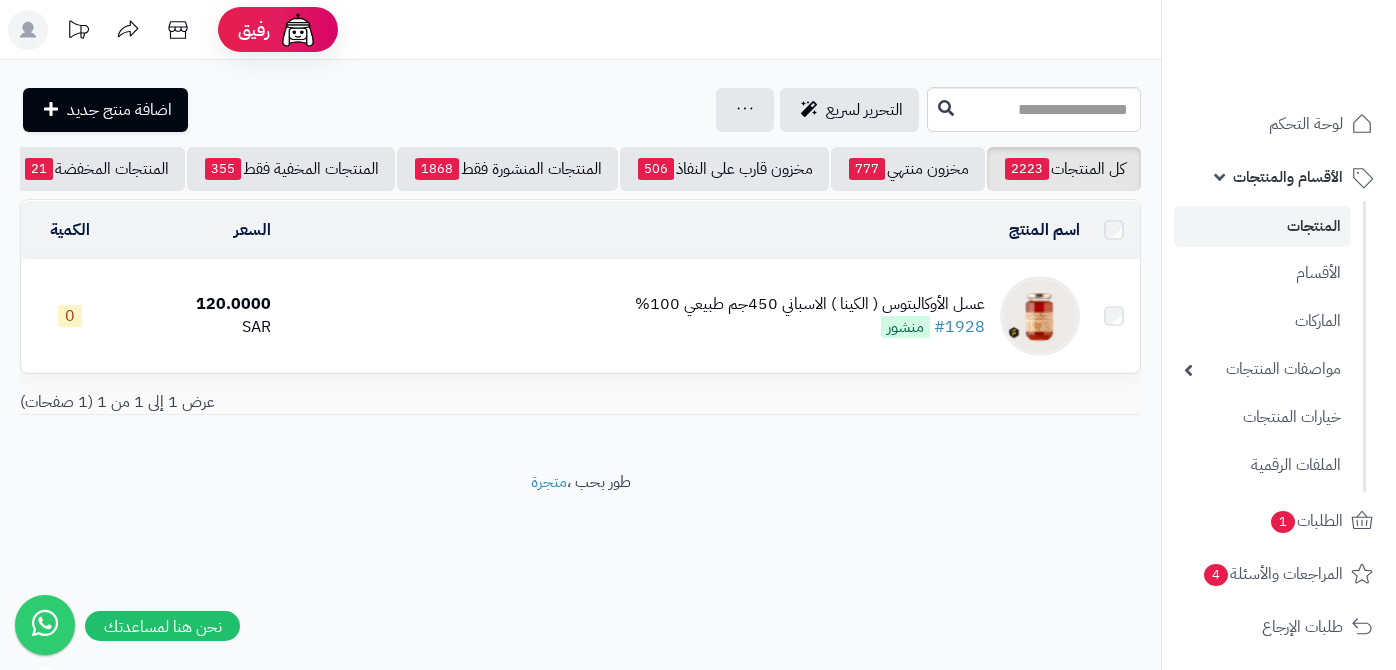 scroll, scrollTop: 0, scrollLeft: 0, axis: both 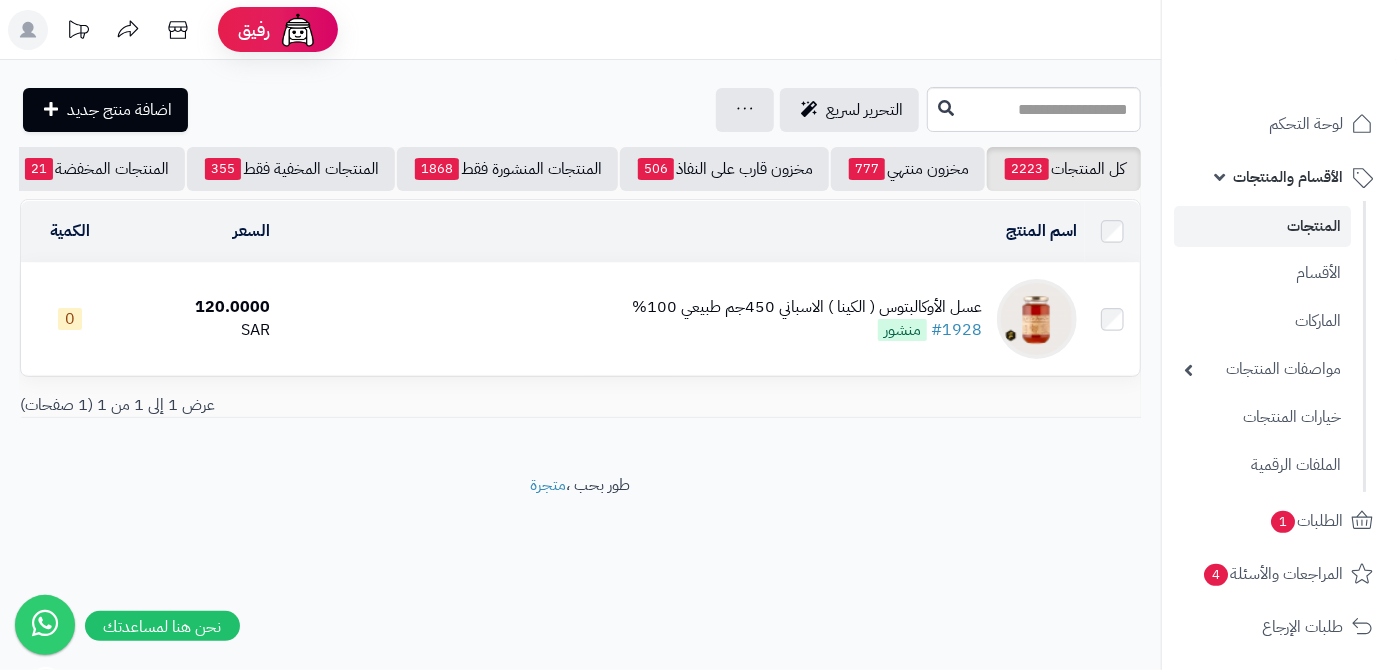 click on "عسل الأوكالبتوس ( الكينا ) الاسباني 450جم طبيعي 100%" at bounding box center (807, 307) 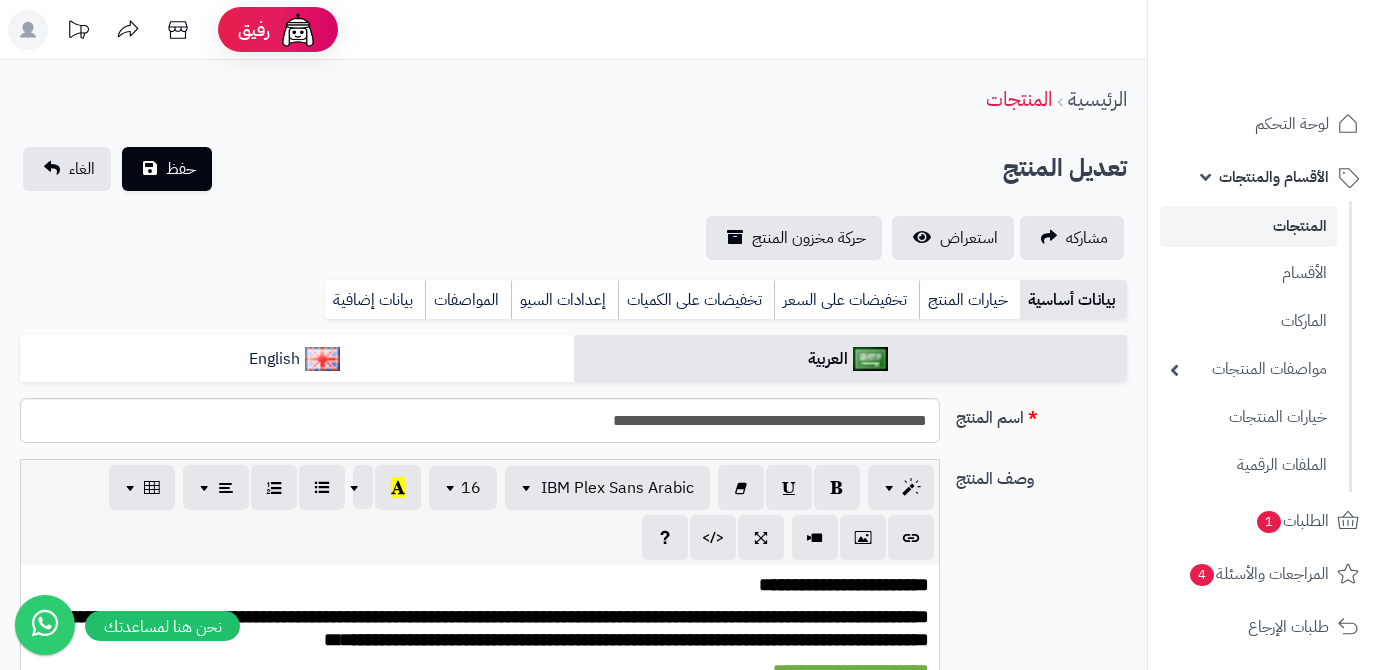 scroll, scrollTop: 0, scrollLeft: 0, axis: both 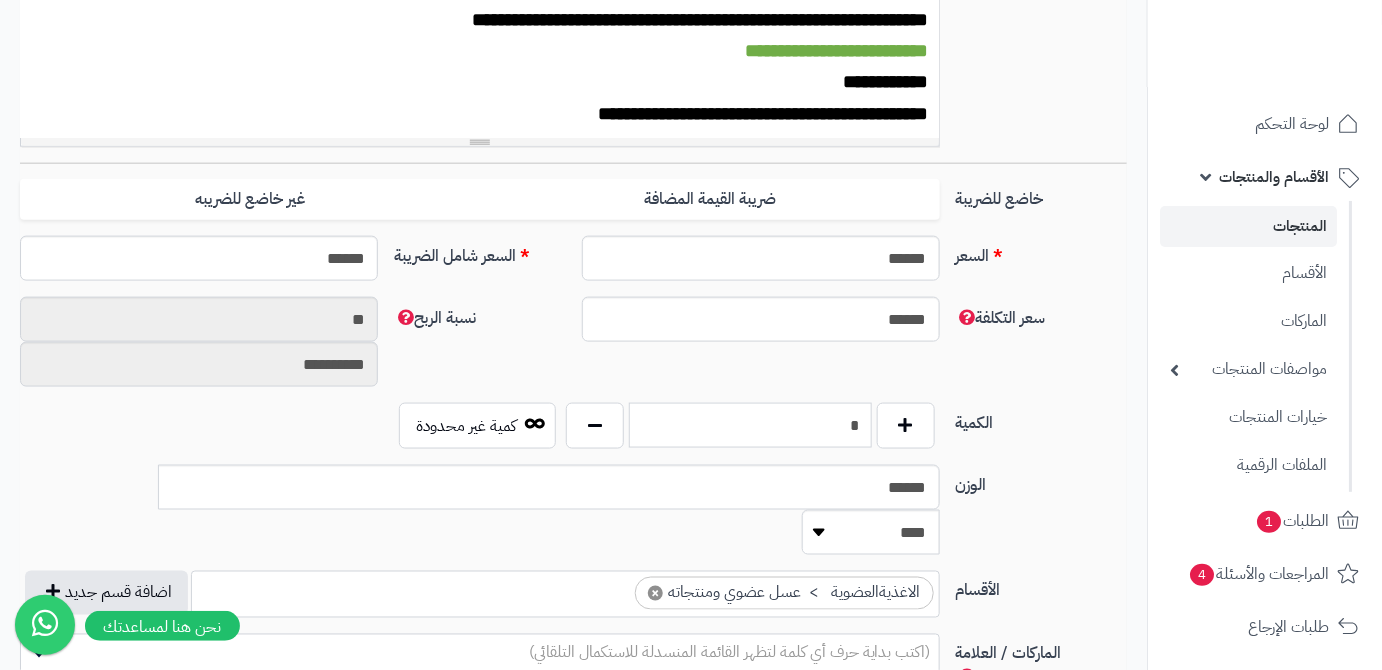 click on "*" at bounding box center [750, 425] 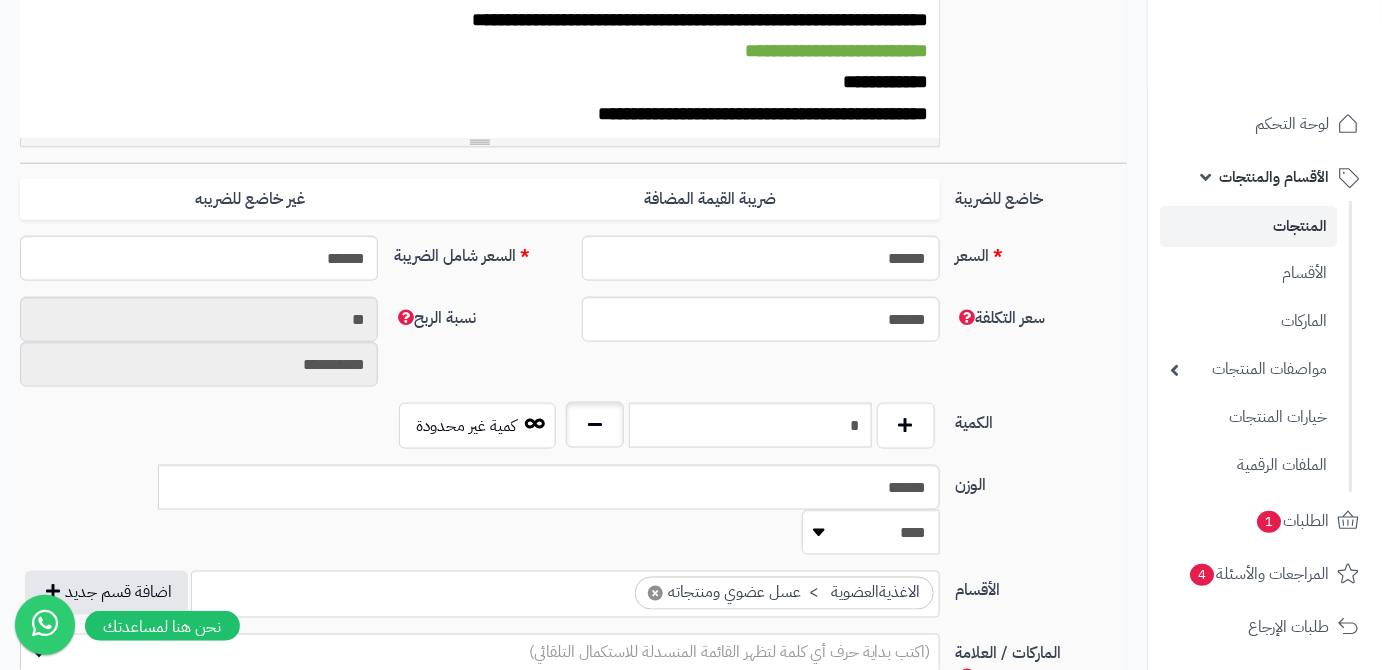 type on "*" 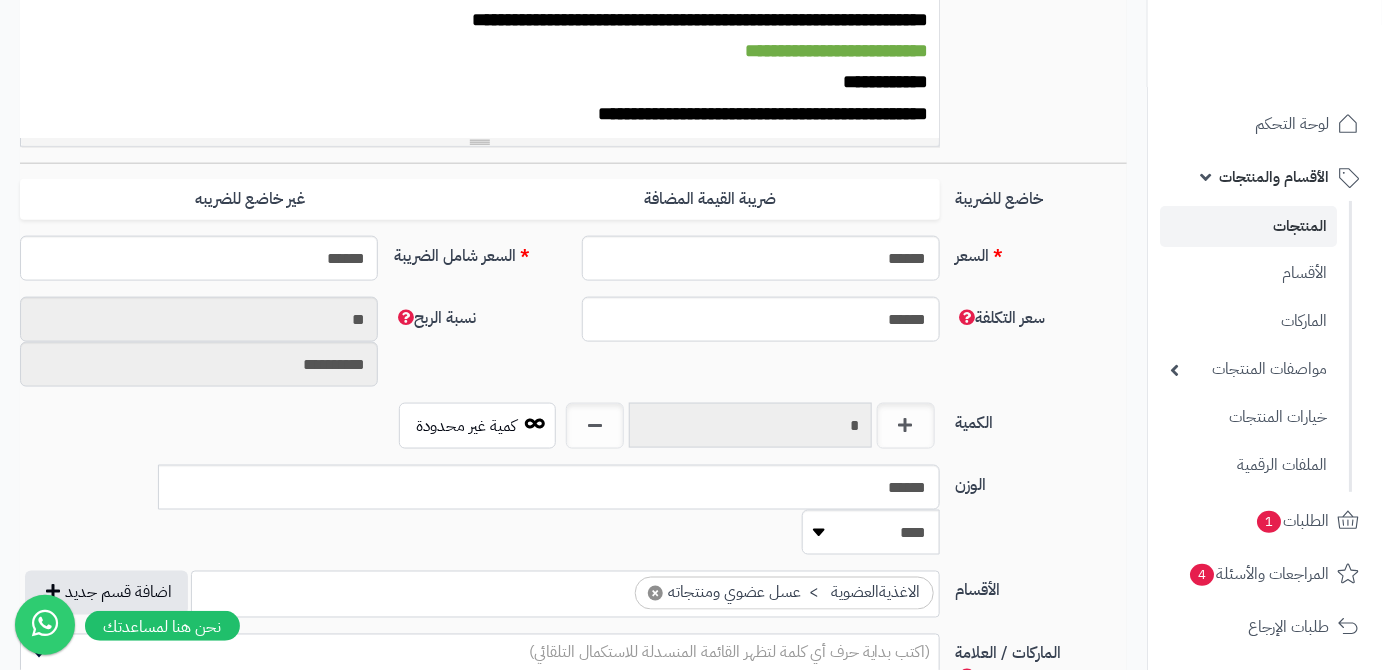 click on "*" at bounding box center (750, 425) 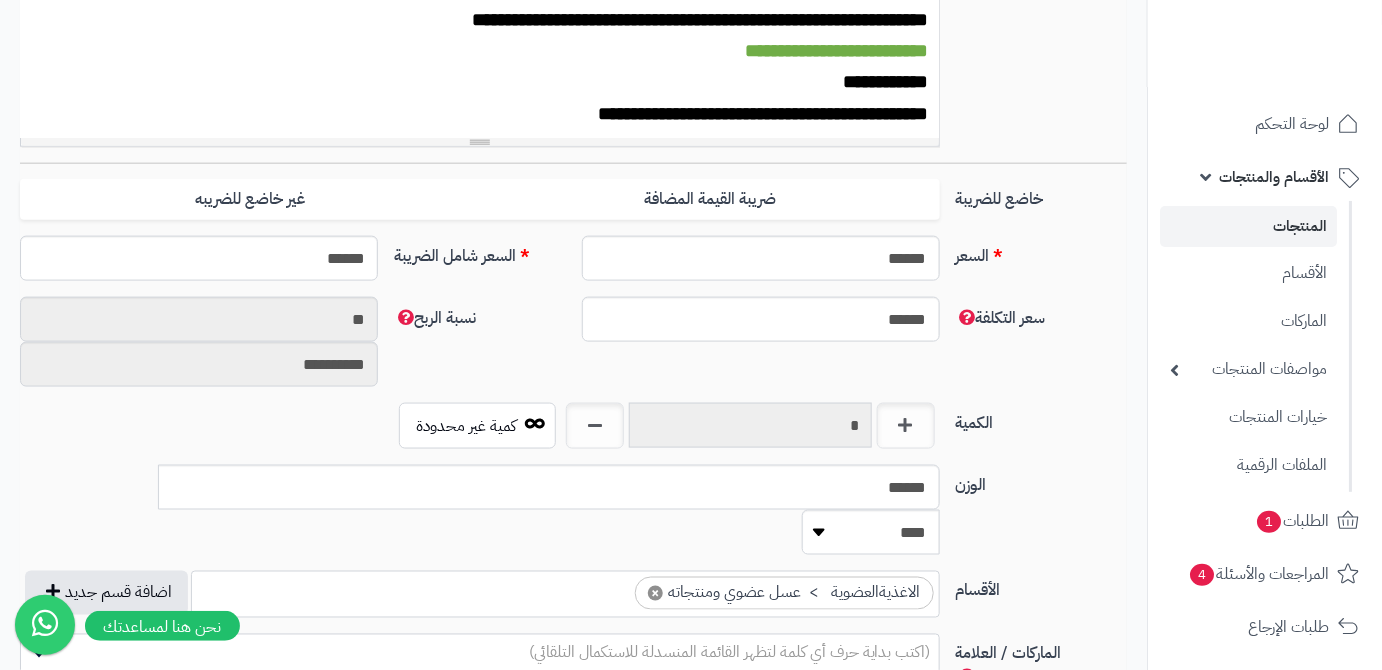 click on "*" at bounding box center (750, 425) 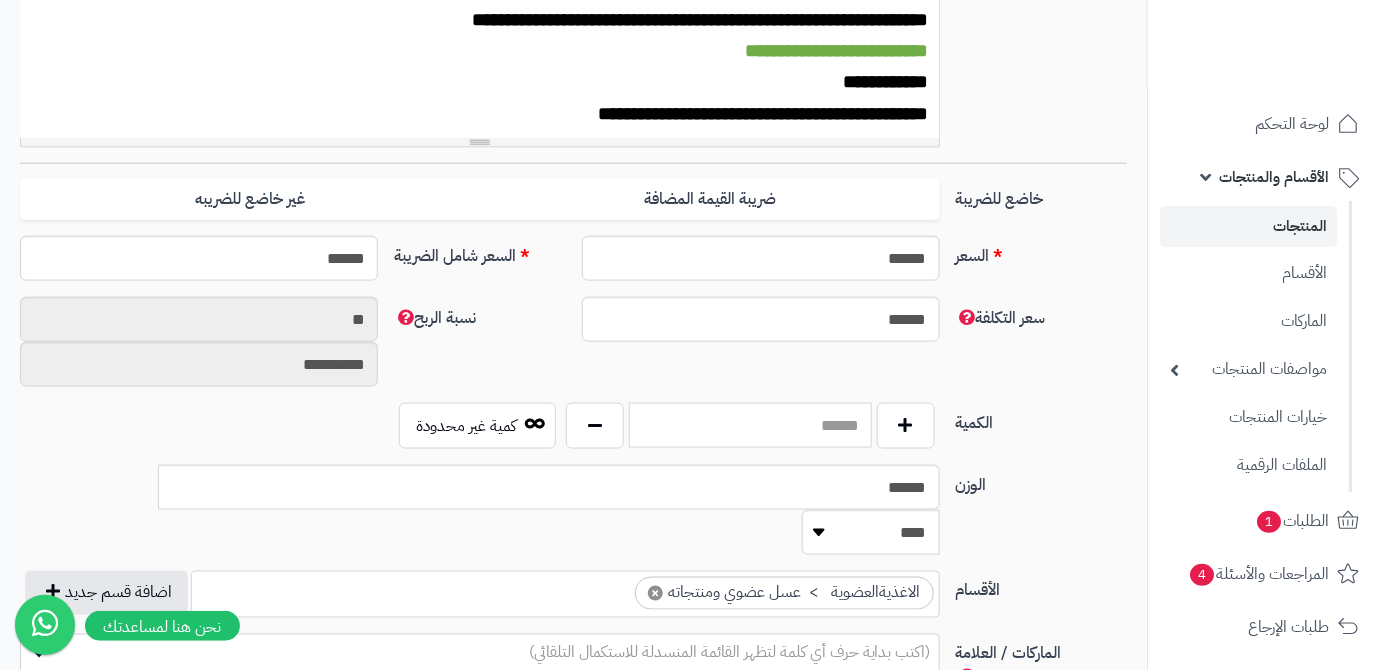 click at bounding box center (750, 425) 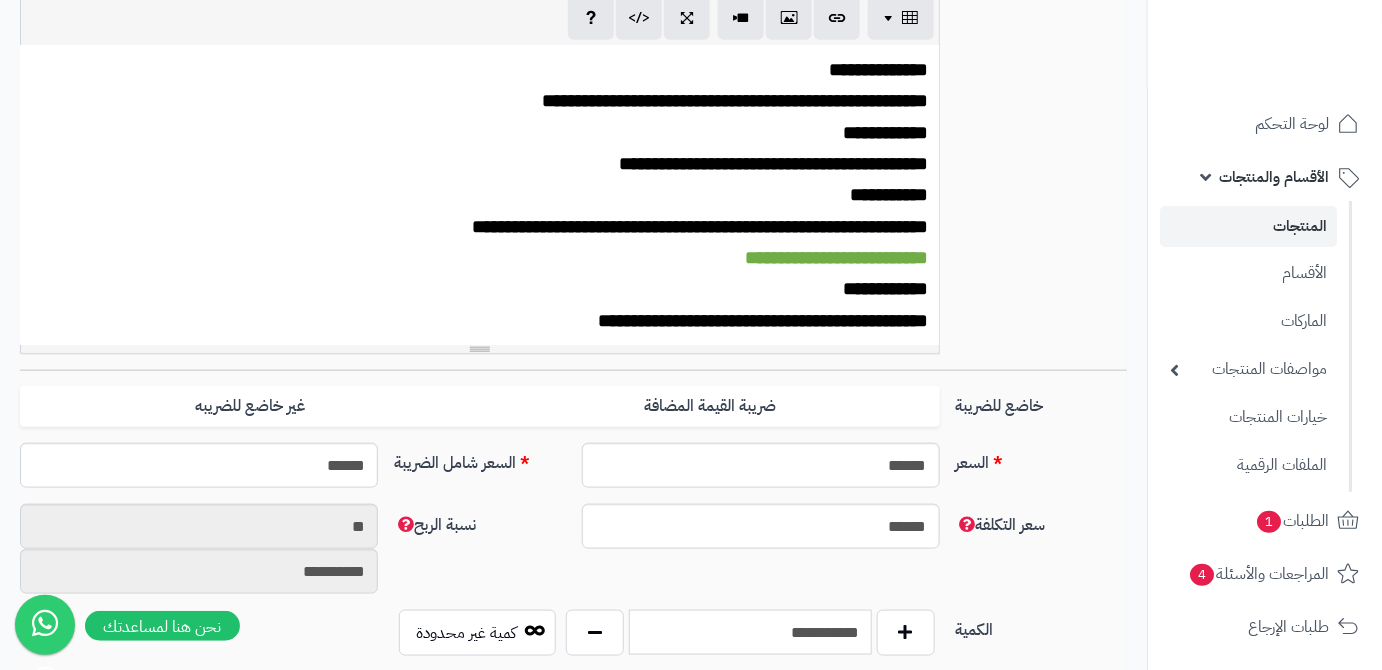 scroll, scrollTop: 363, scrollLeft: 0, axis: vertical 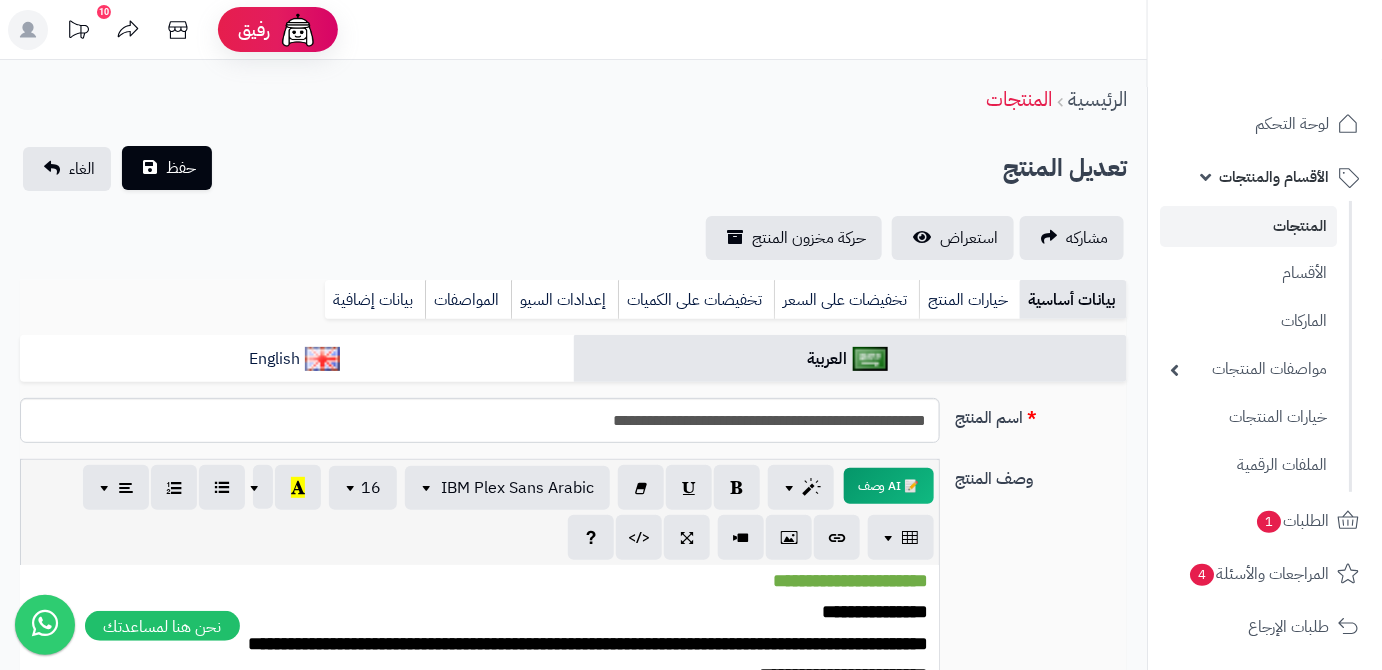 type on "**********" 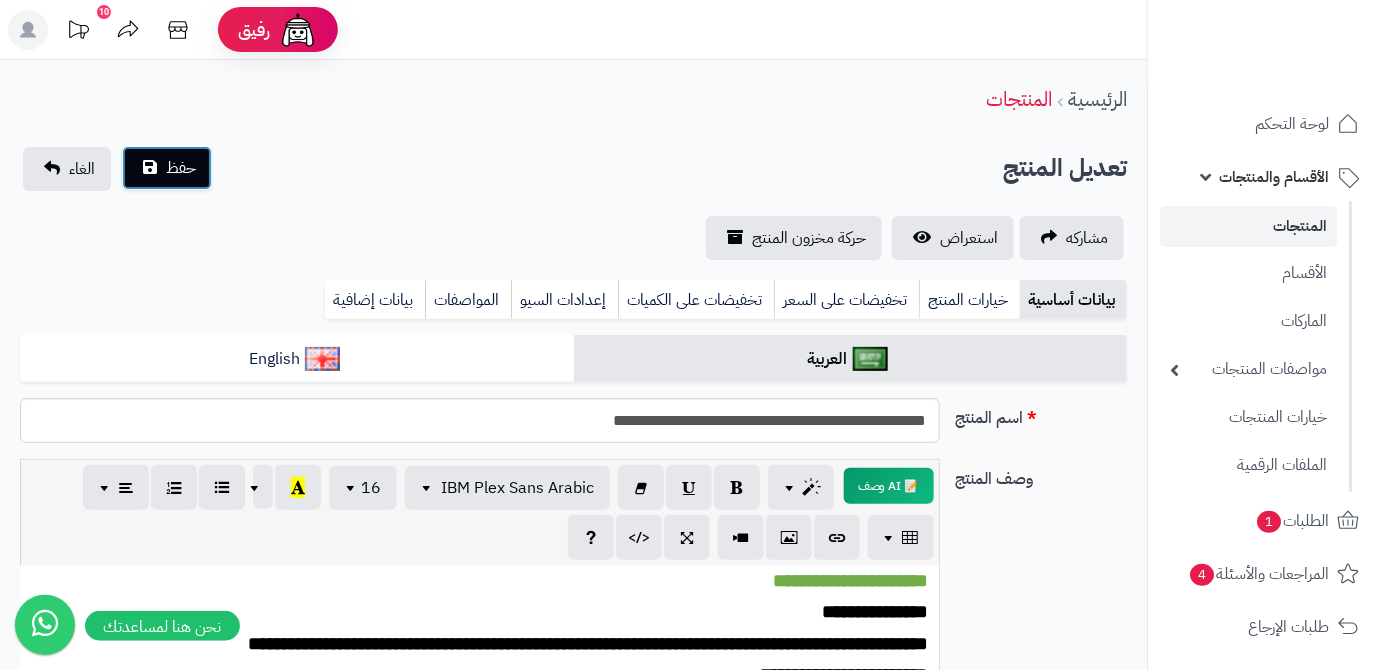 click on "حفظ" at bounding box center (181, 168) 